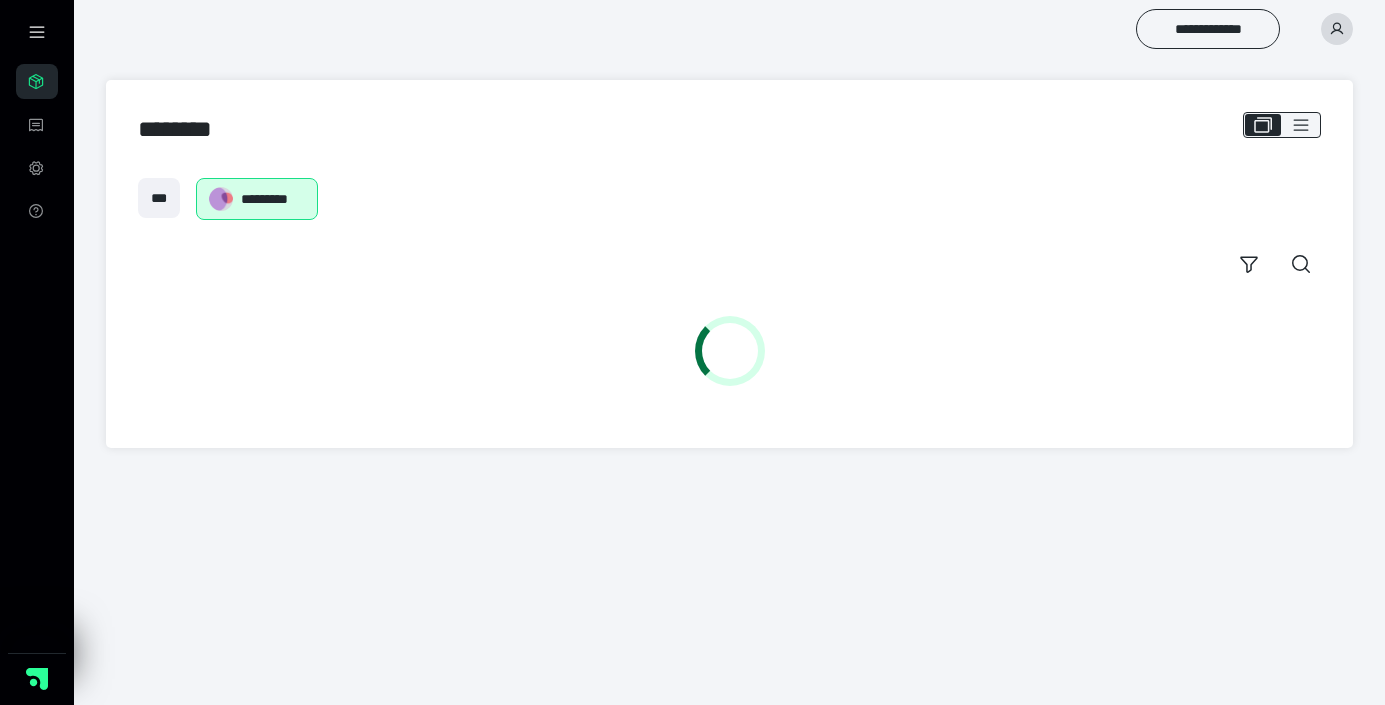 scroll, scrollTop: 0, scrollLeft: 0, axis: both 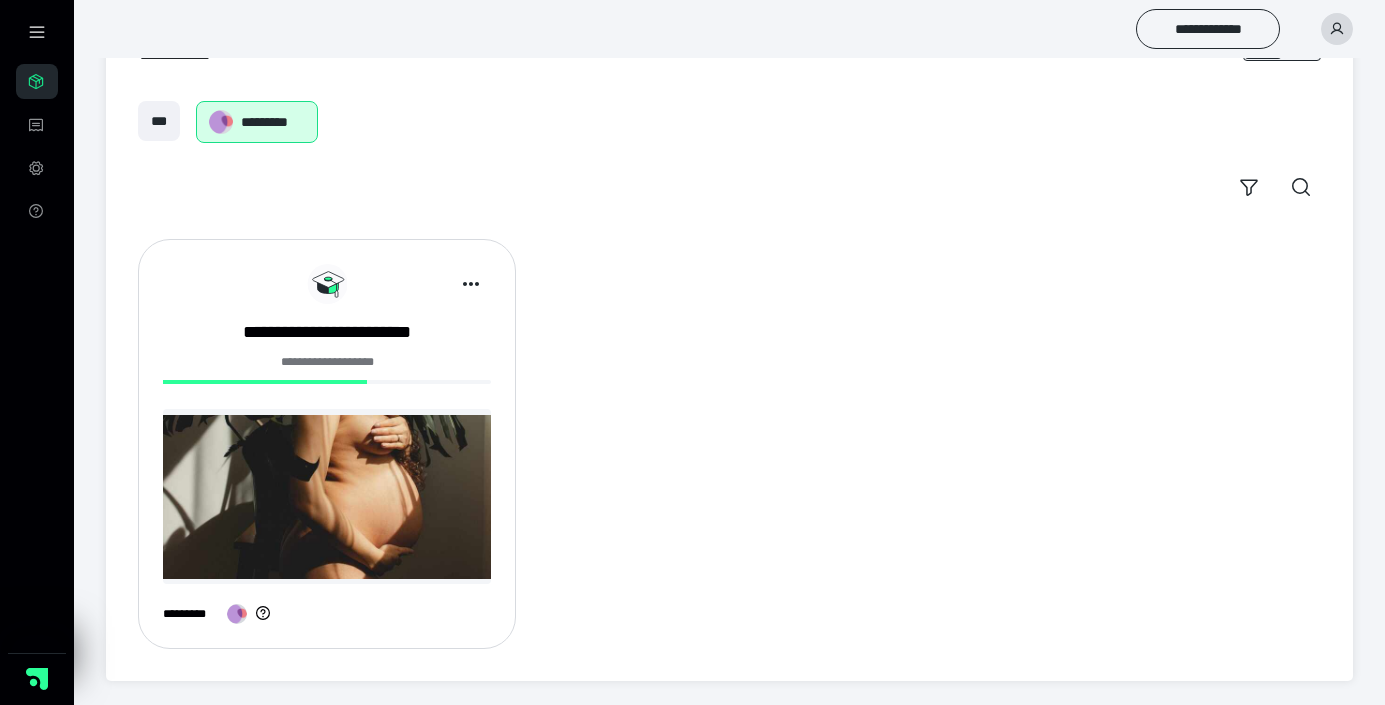 click at bounding box center [327, 496] 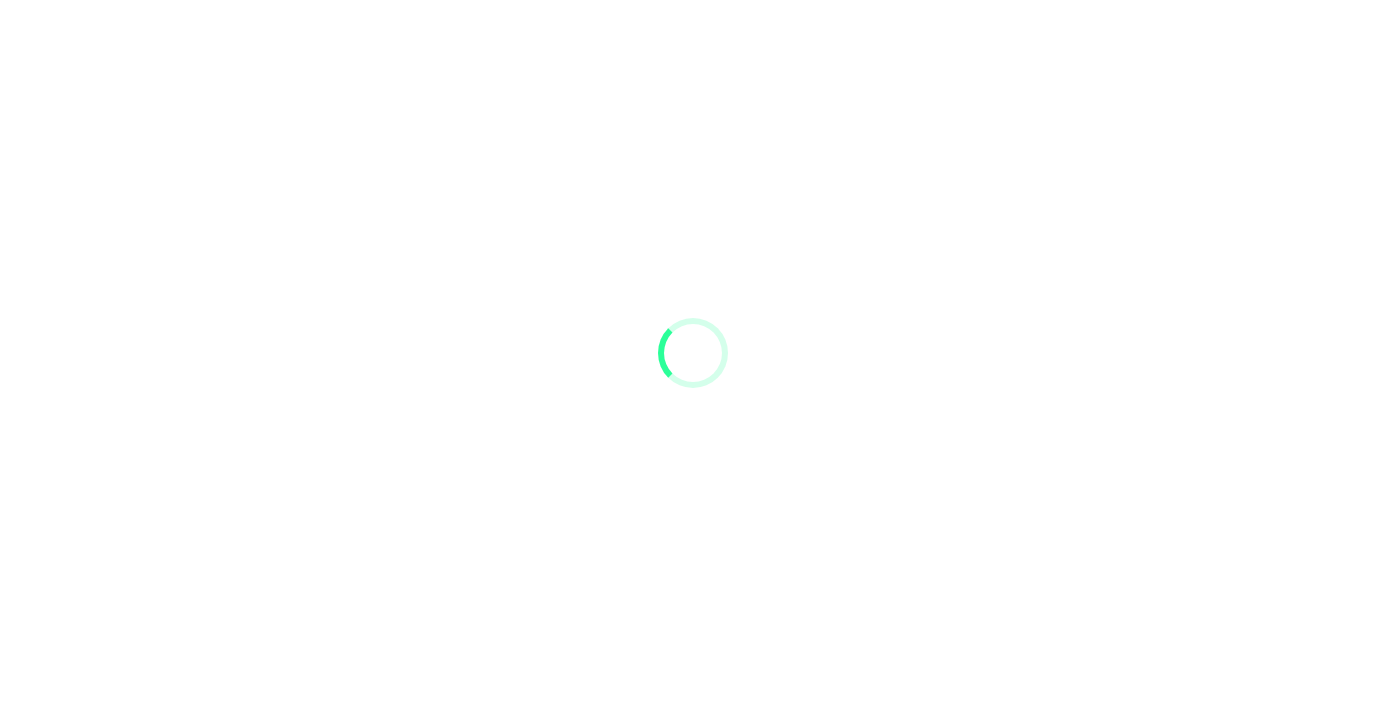 scroll, scrollTop: 0, scrollLeft: 0, axis: both 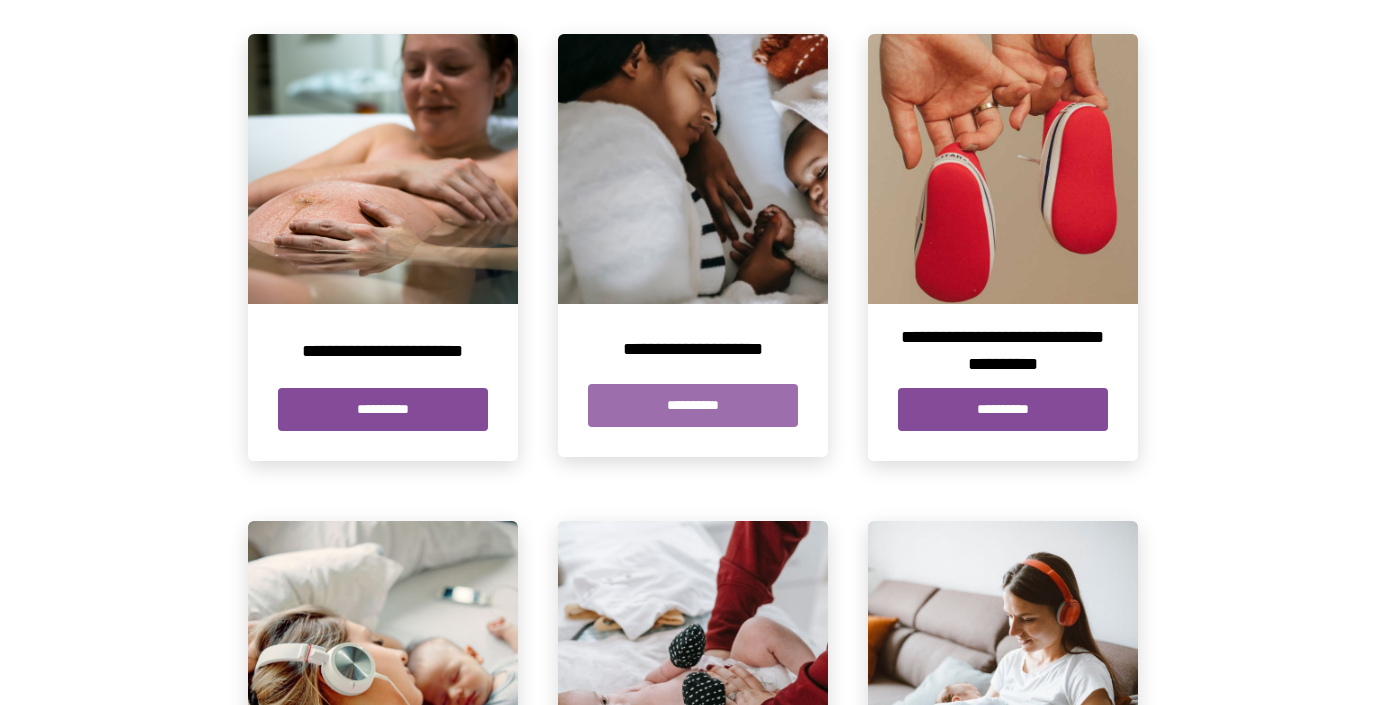 click on "**********" at bounding box center [693, 405] 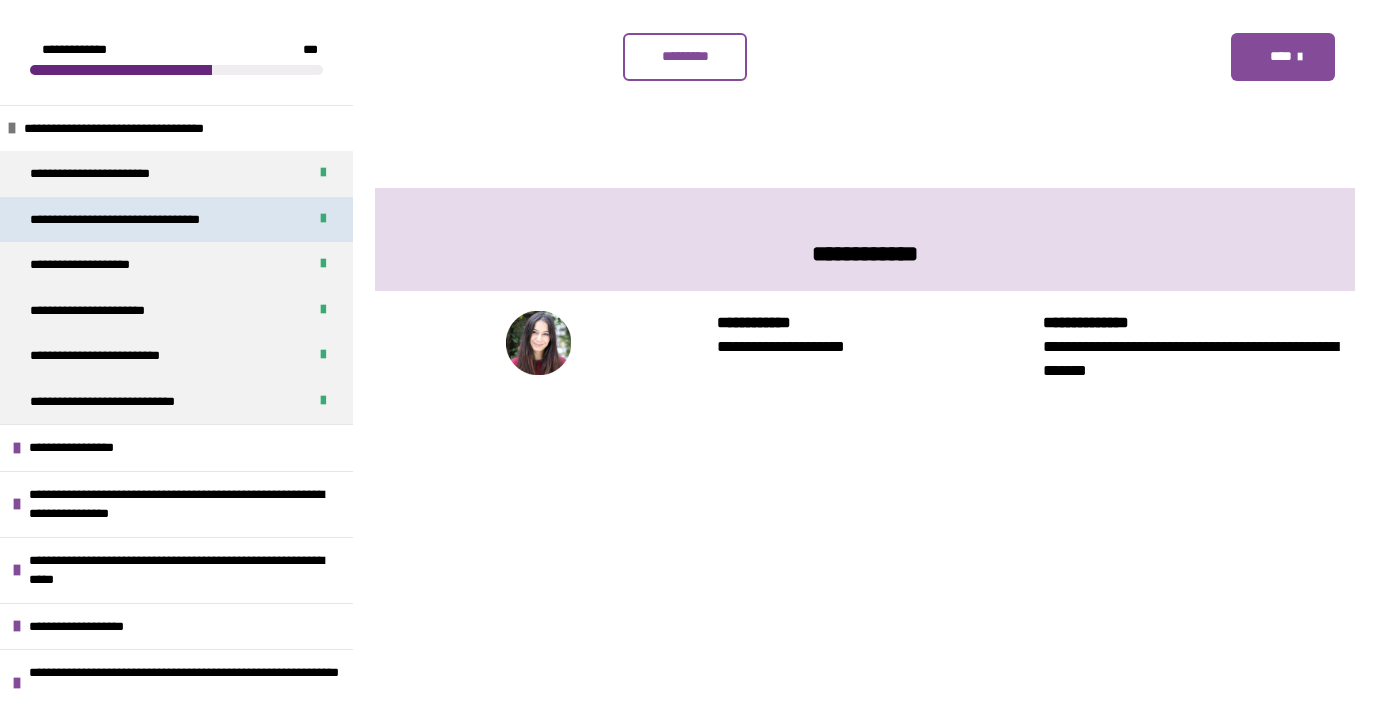 scroll, scrollTop: 340, scrollLeft: 0, axis: vertical 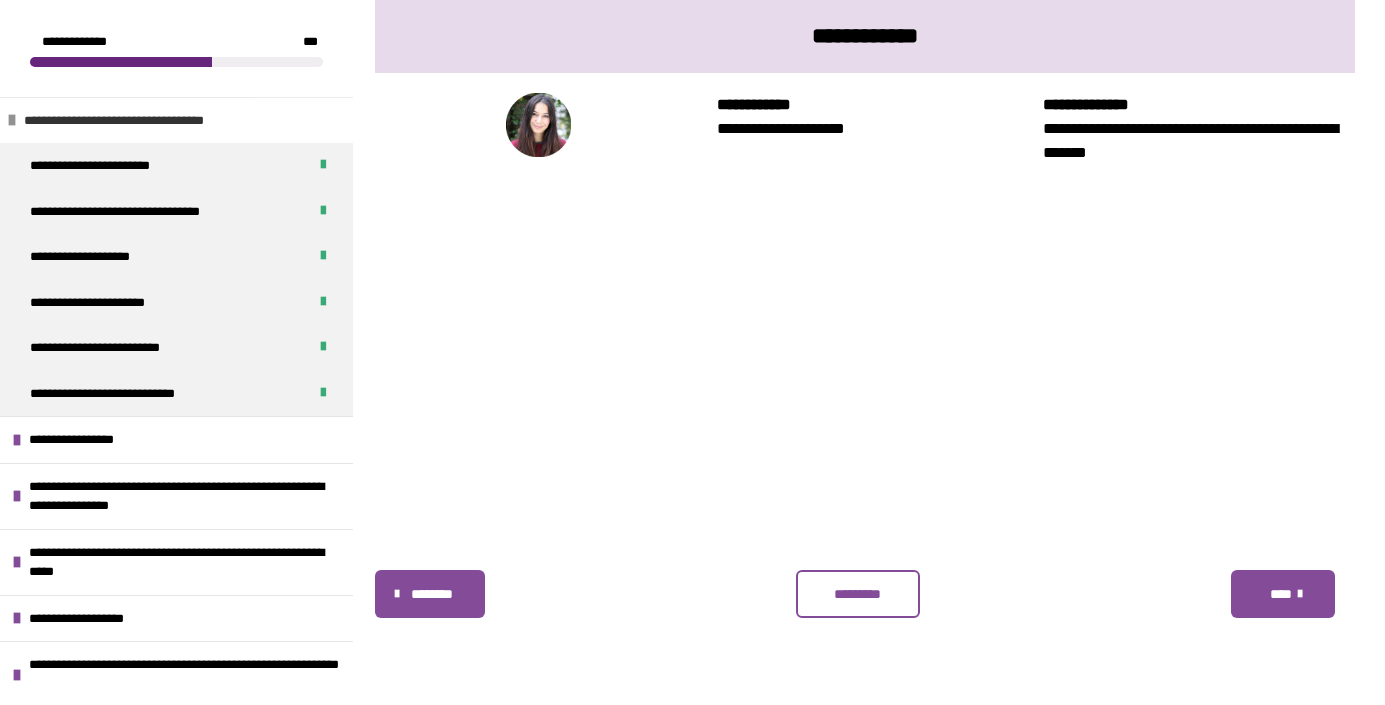 click at bounding box center (12, 120) 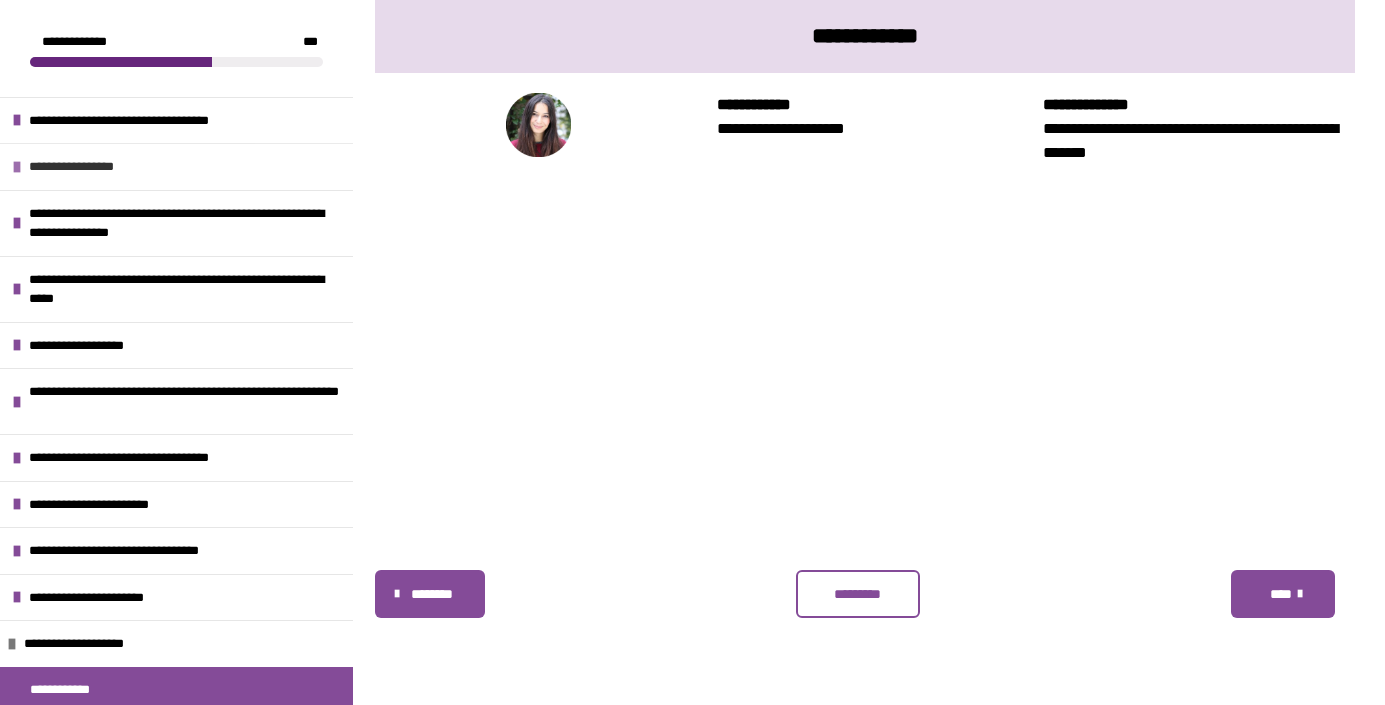 click at bounding box center (17, 167) 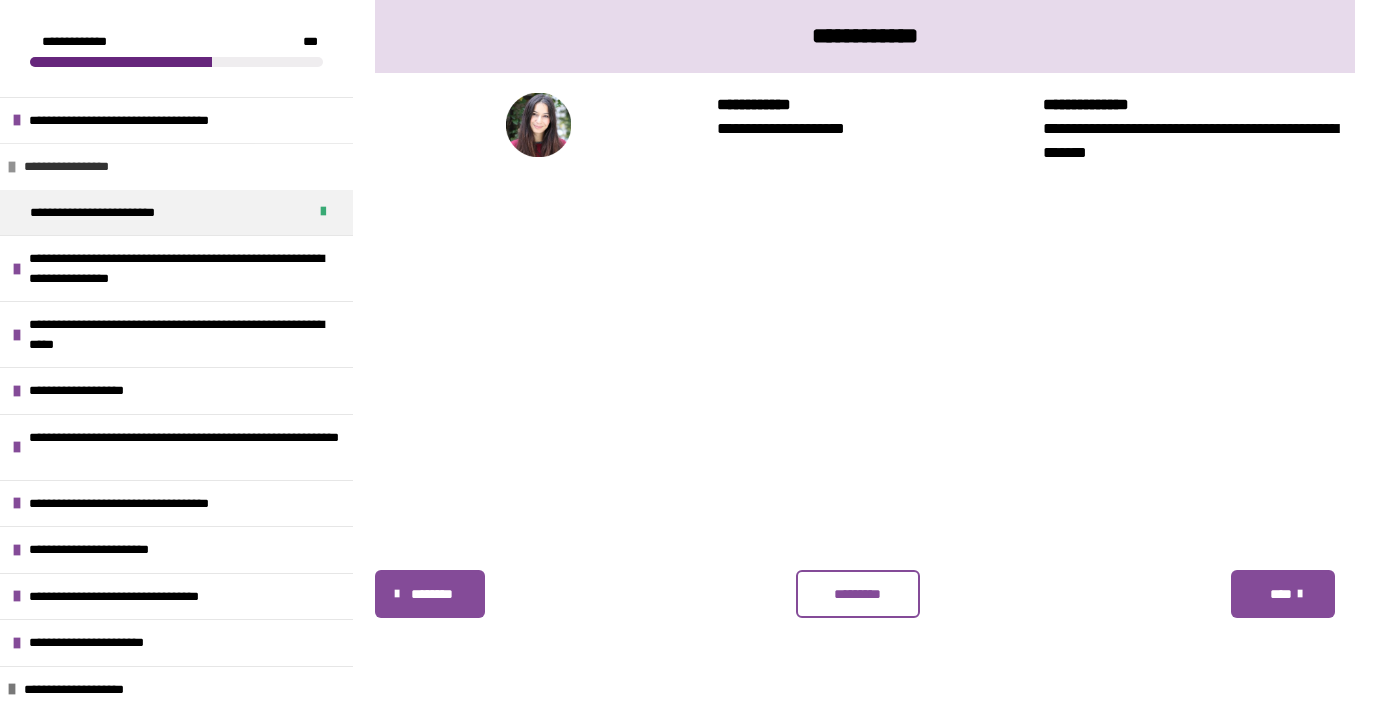 click at bounding box center [12, 167] 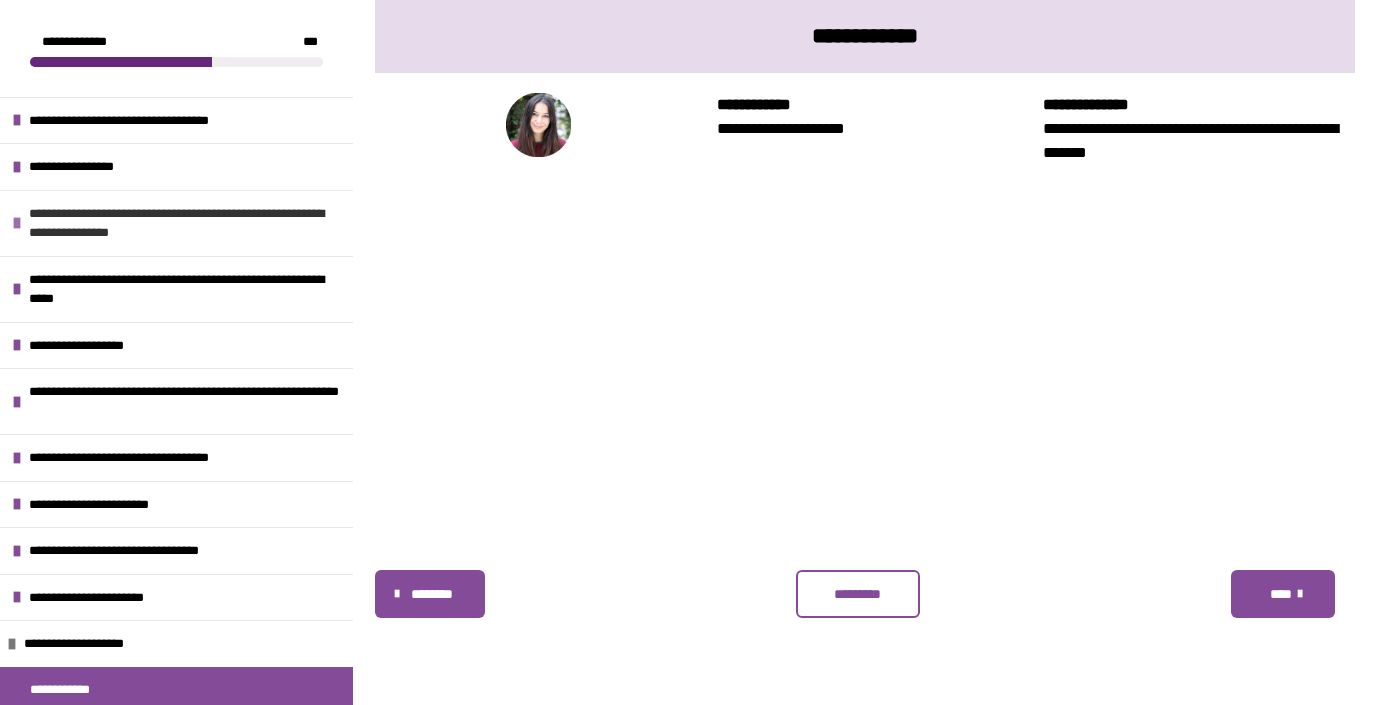 click at bounding box center (17, 223) 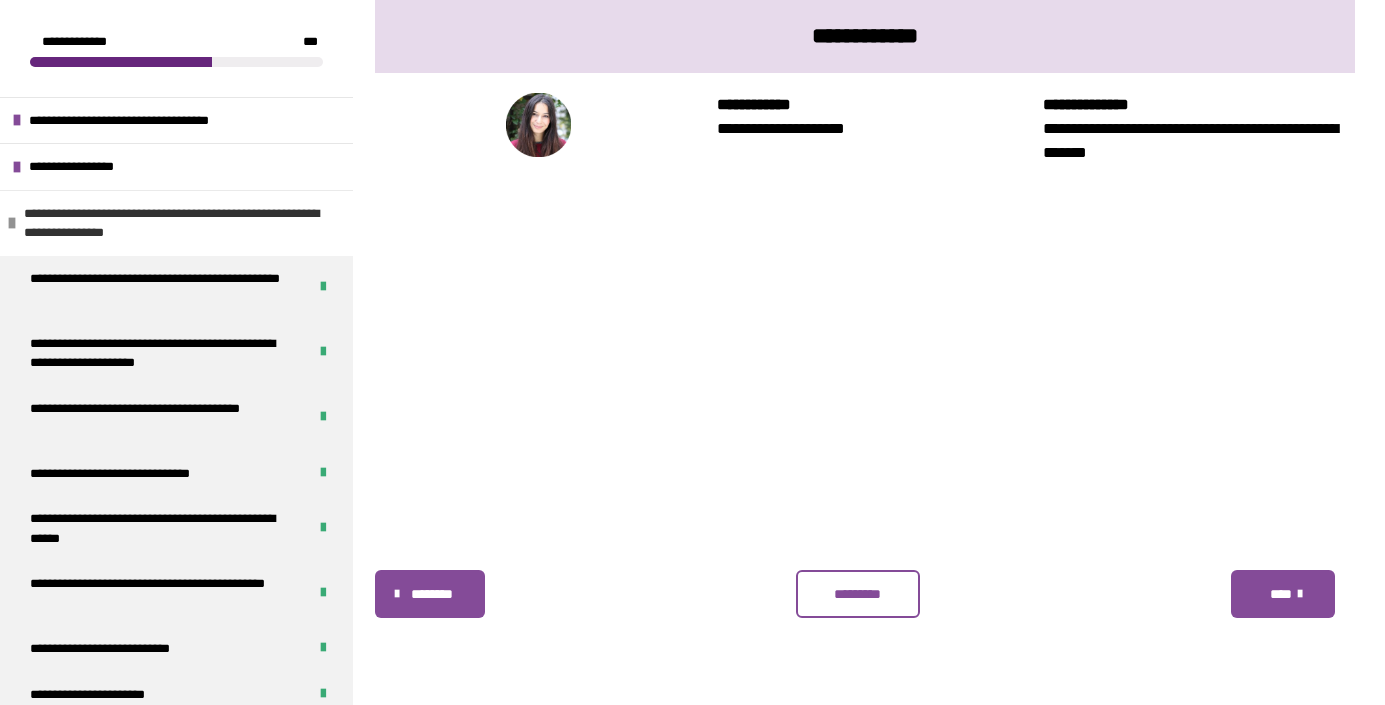 click at bounding box center (12, 223) 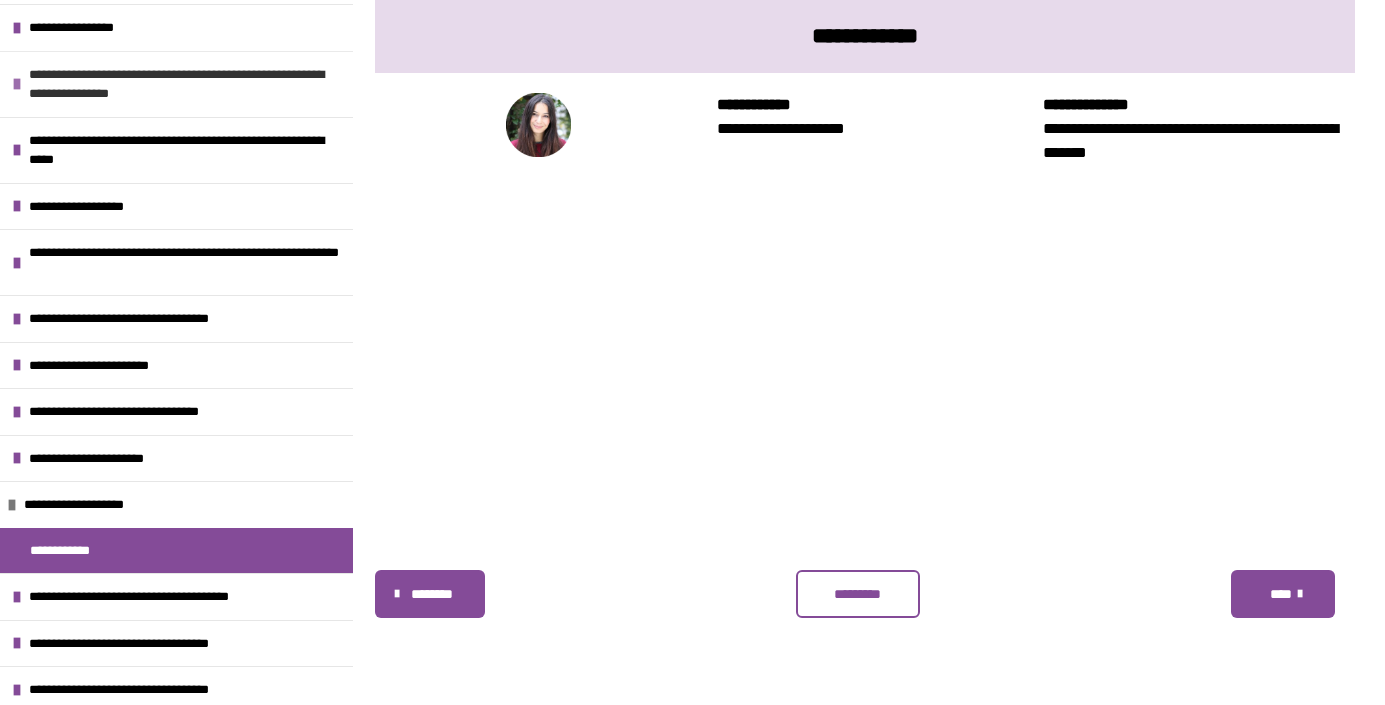 scroll, scrollTop: 148, scrollLeft: 0, axis: vertical 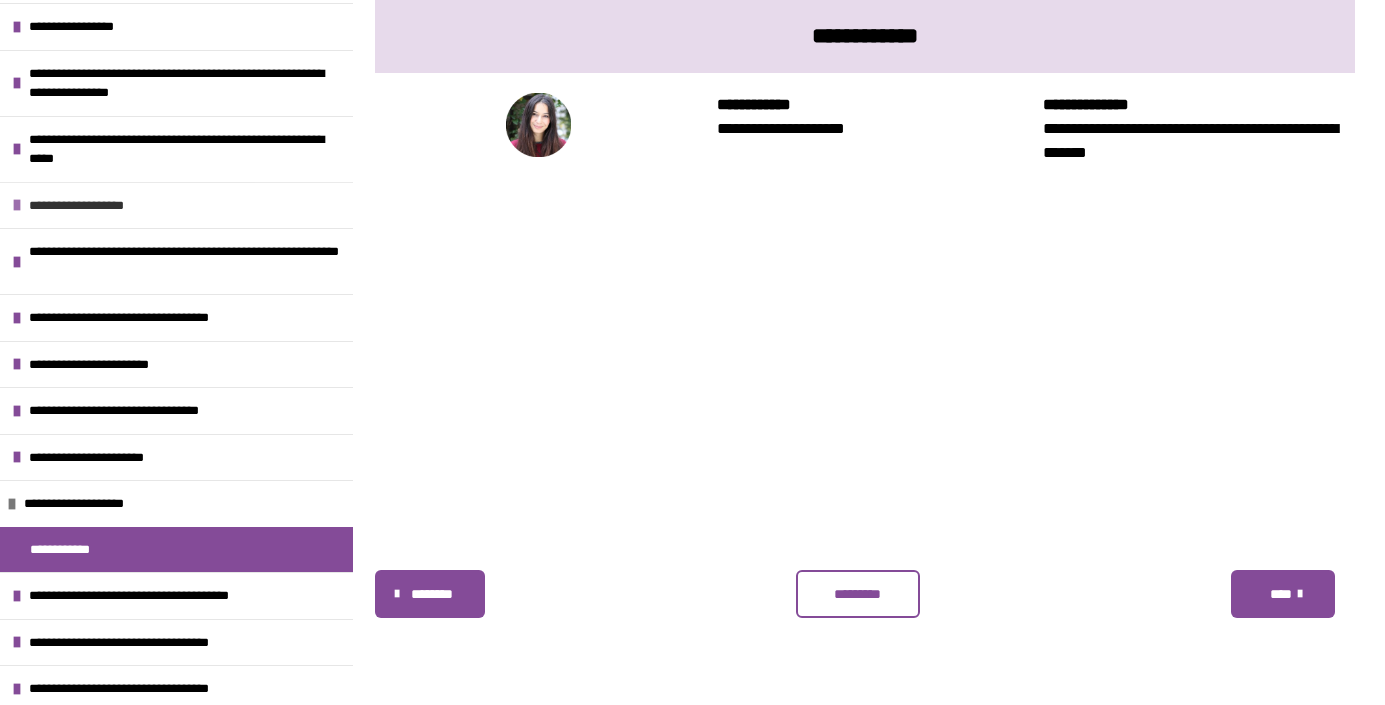 click at bounding box center [17, 205] 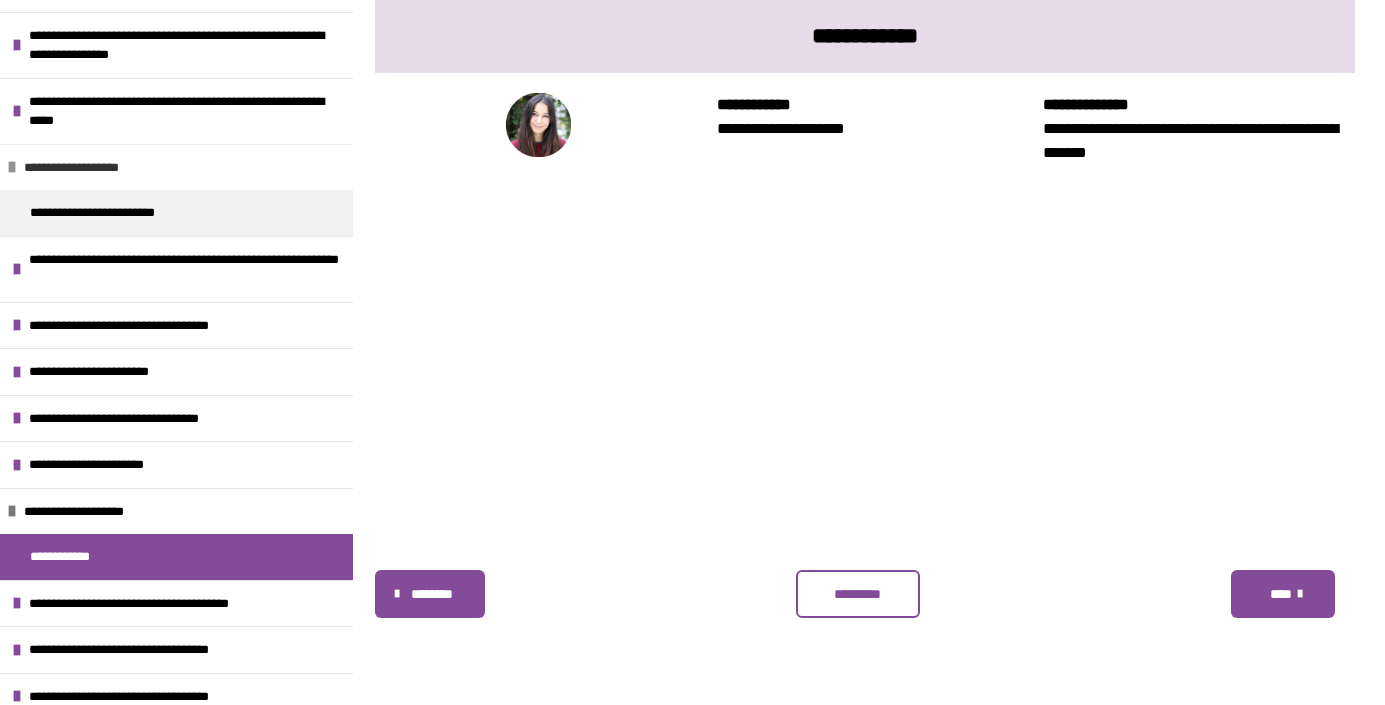 scroll, scrollTop: 190, scrollLeft: 0, axis: vertical 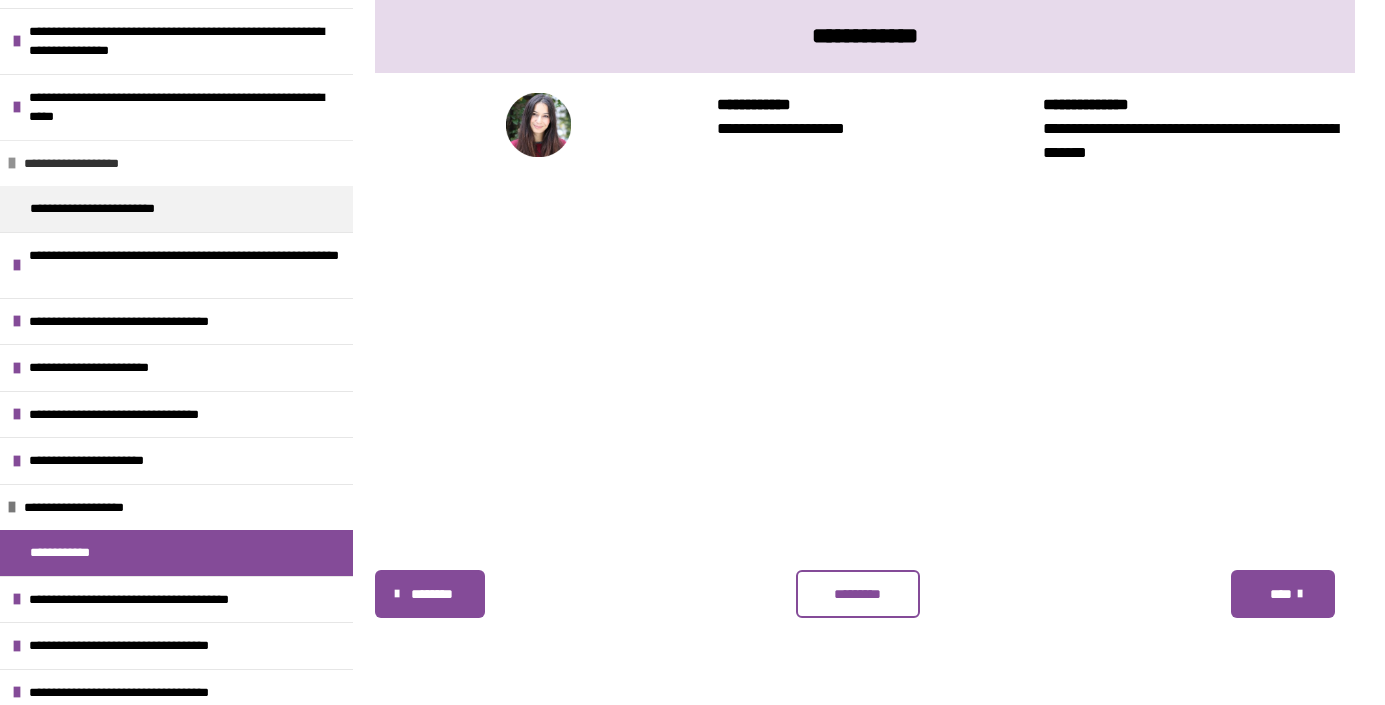 click at bounding box center (12, 163) 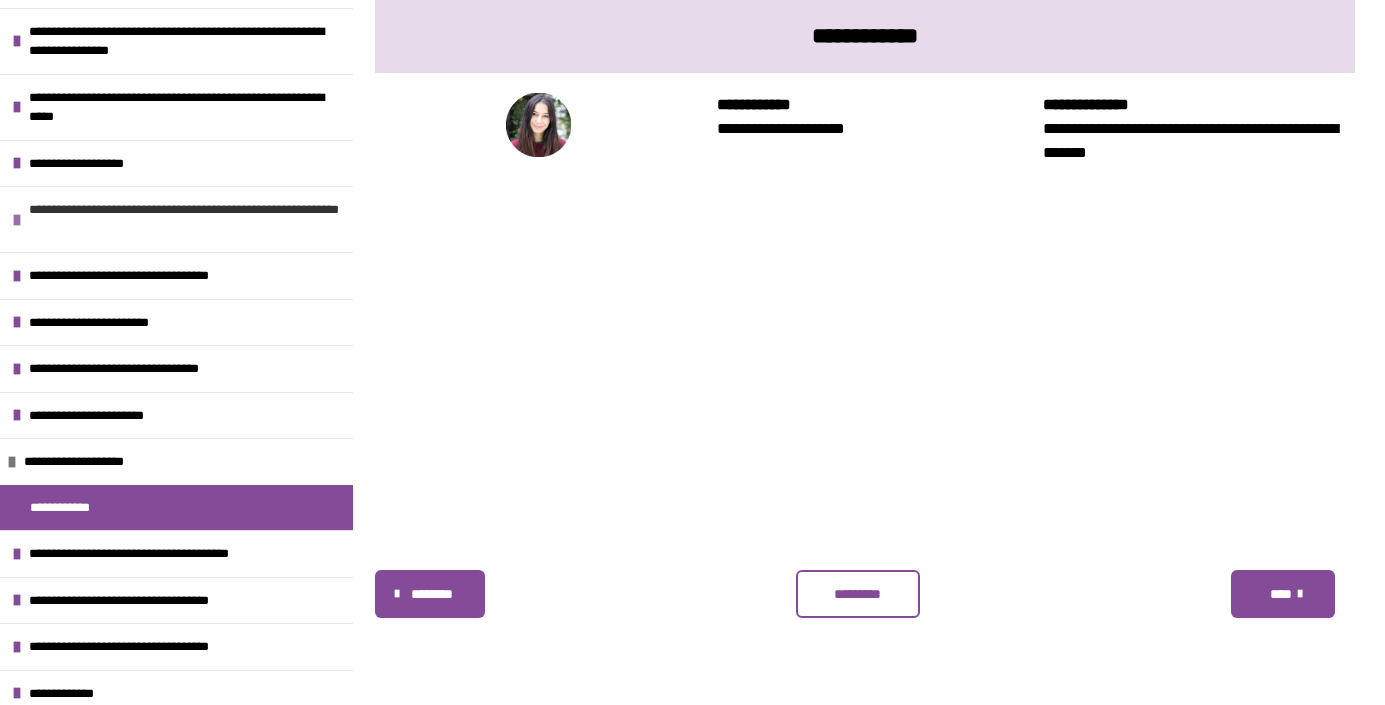 click at bounding box center [17, 220] 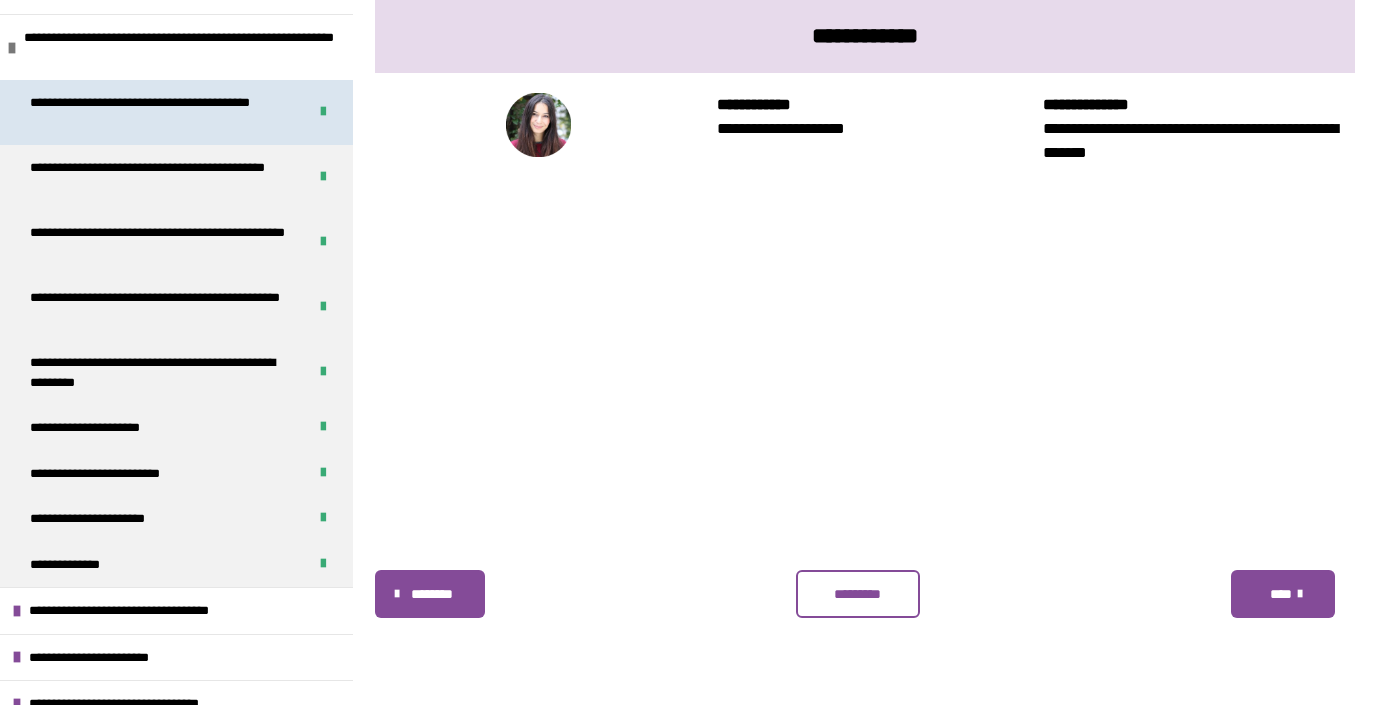 scroll, scrollTop: 302, scrollLeft: 0, axis: vertical 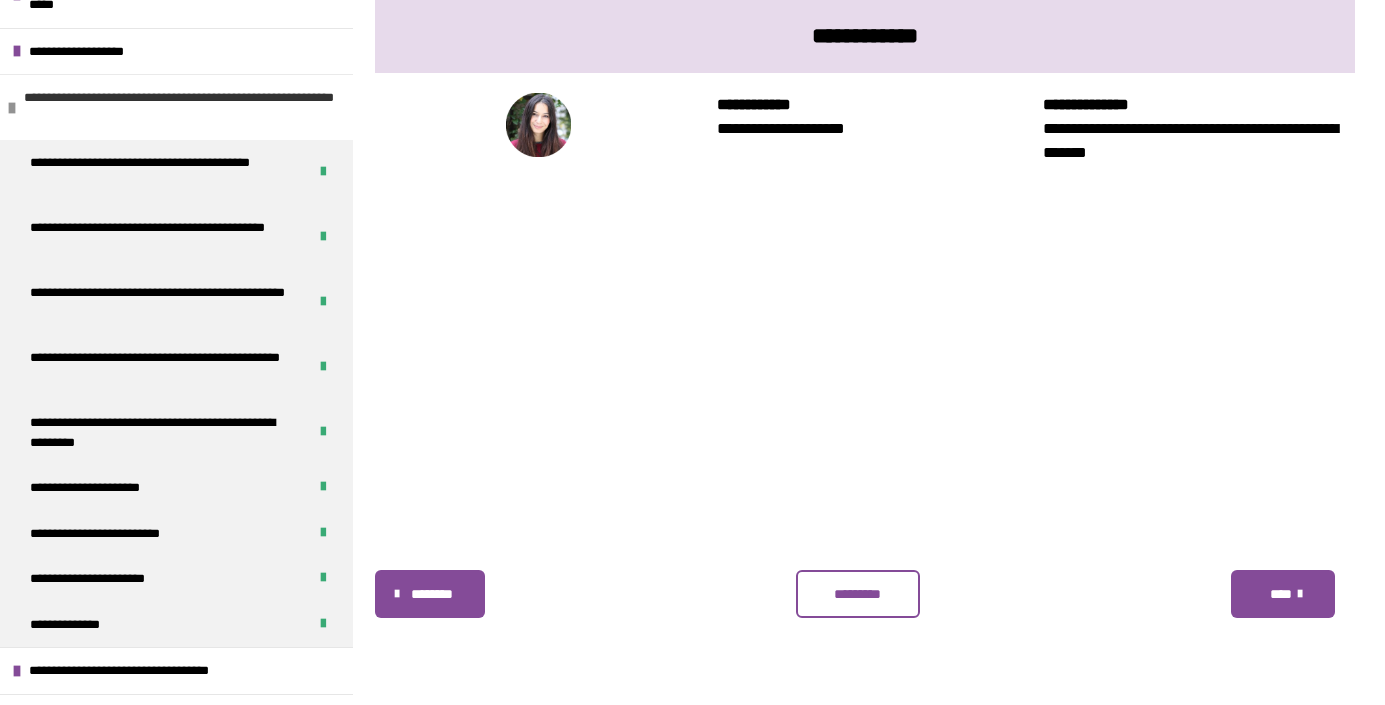 click at bounding box center [12, 108] 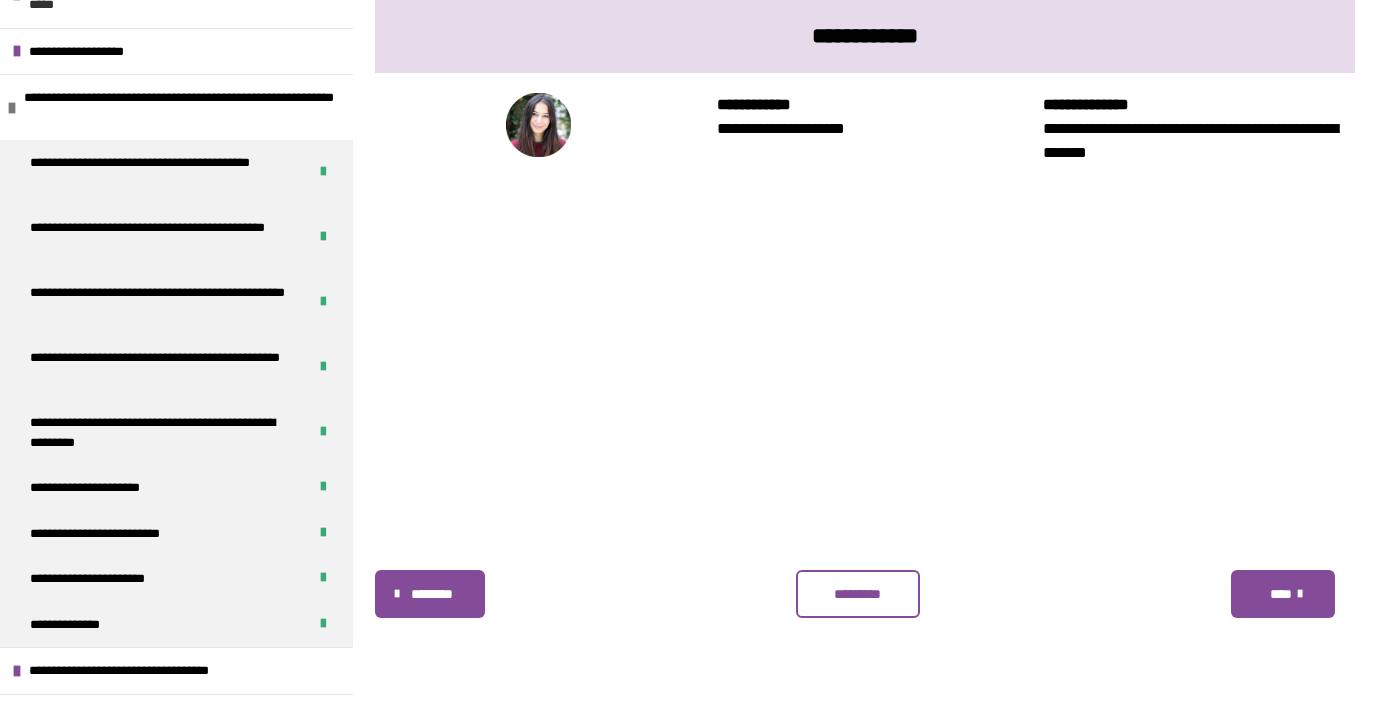 scroll, scrollTop: 196, scrollLeft: 0, axis: vertical 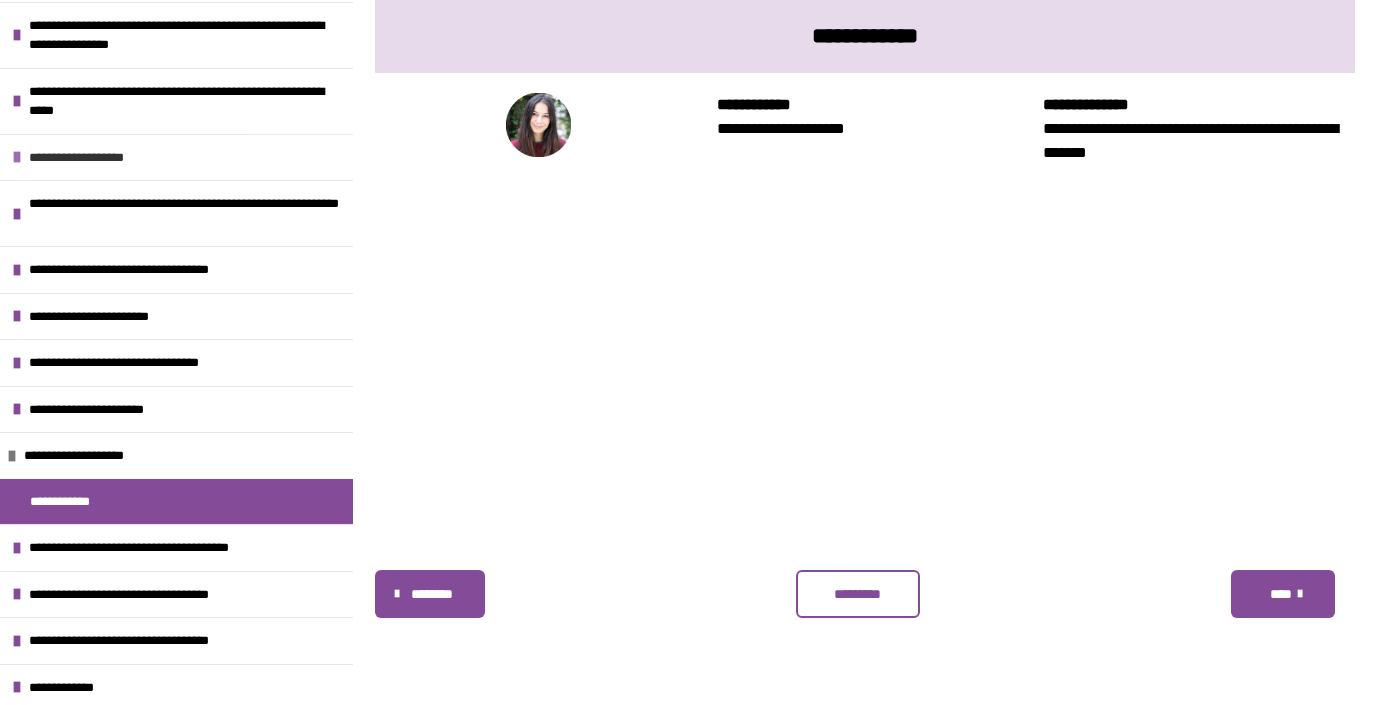 click at bounding box center (17, 157) 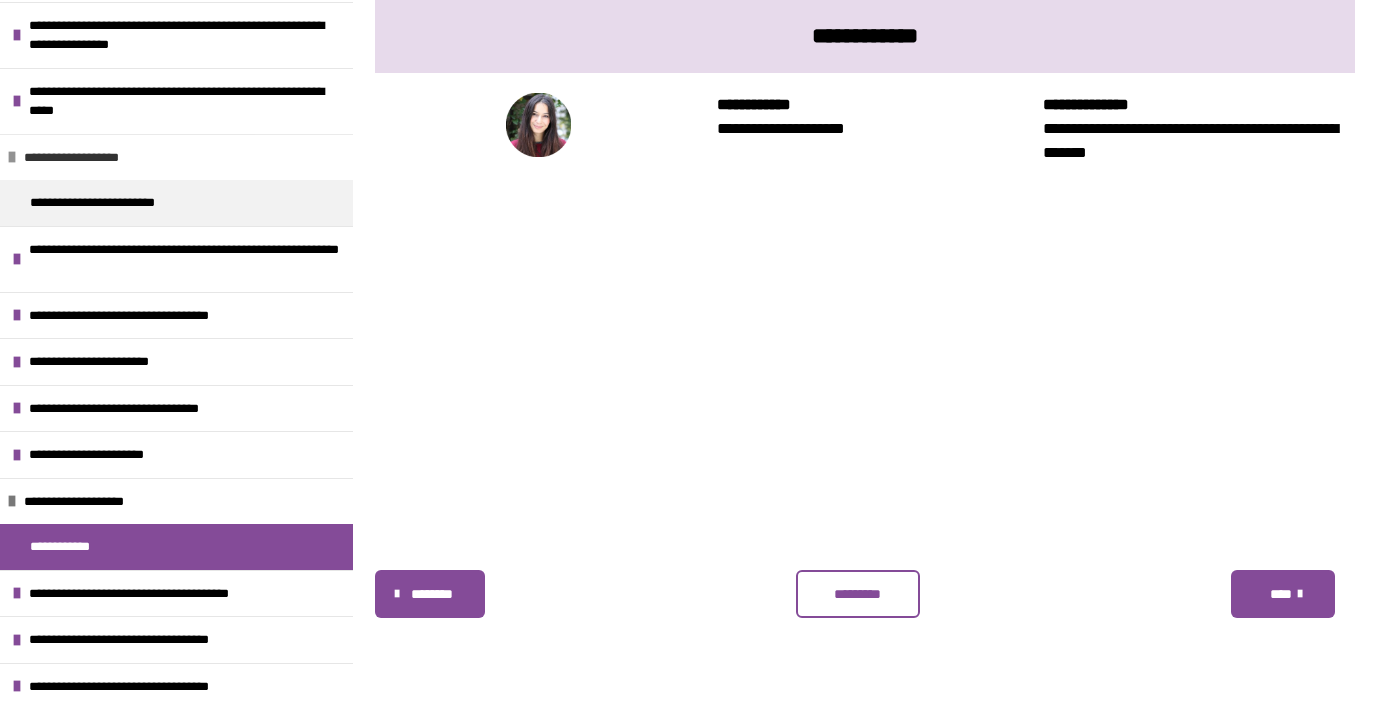 scroll, scrollTop: 241, scrollLeft: 0, axis: vertical 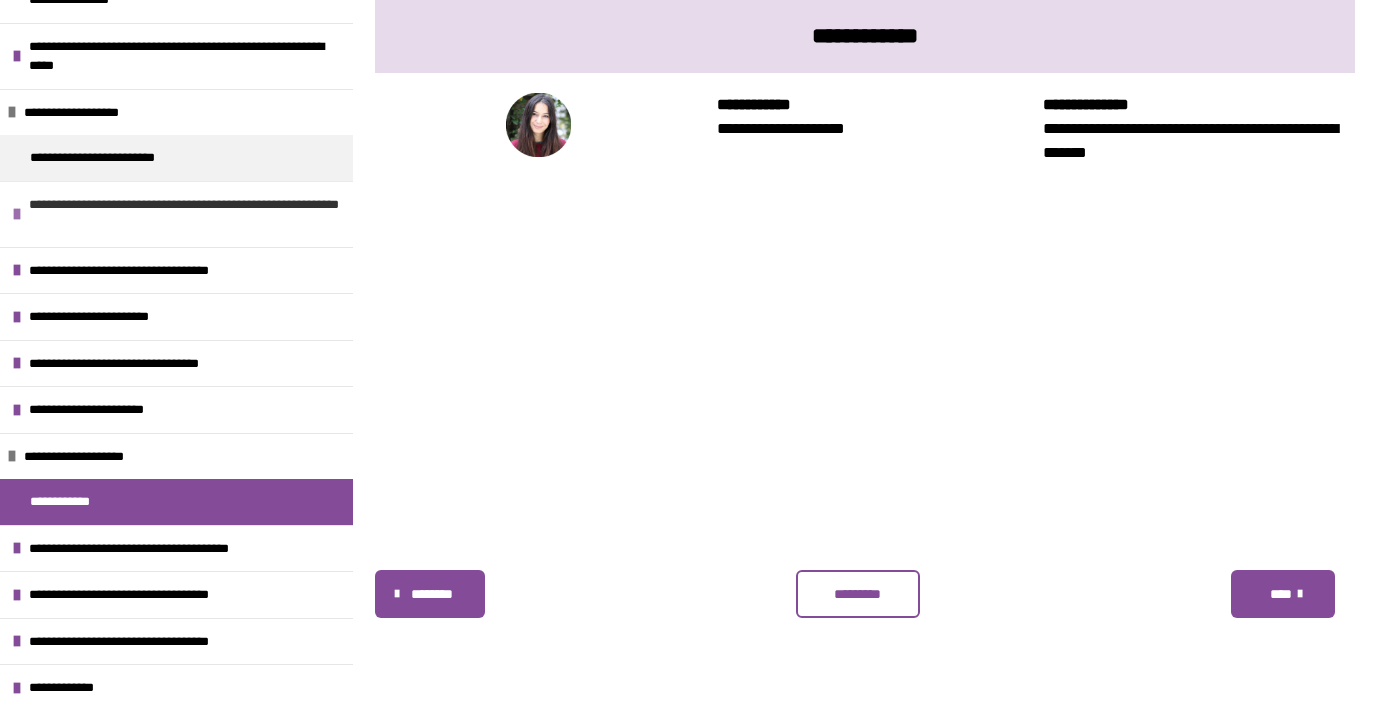 click at bounding box center (17, 214) 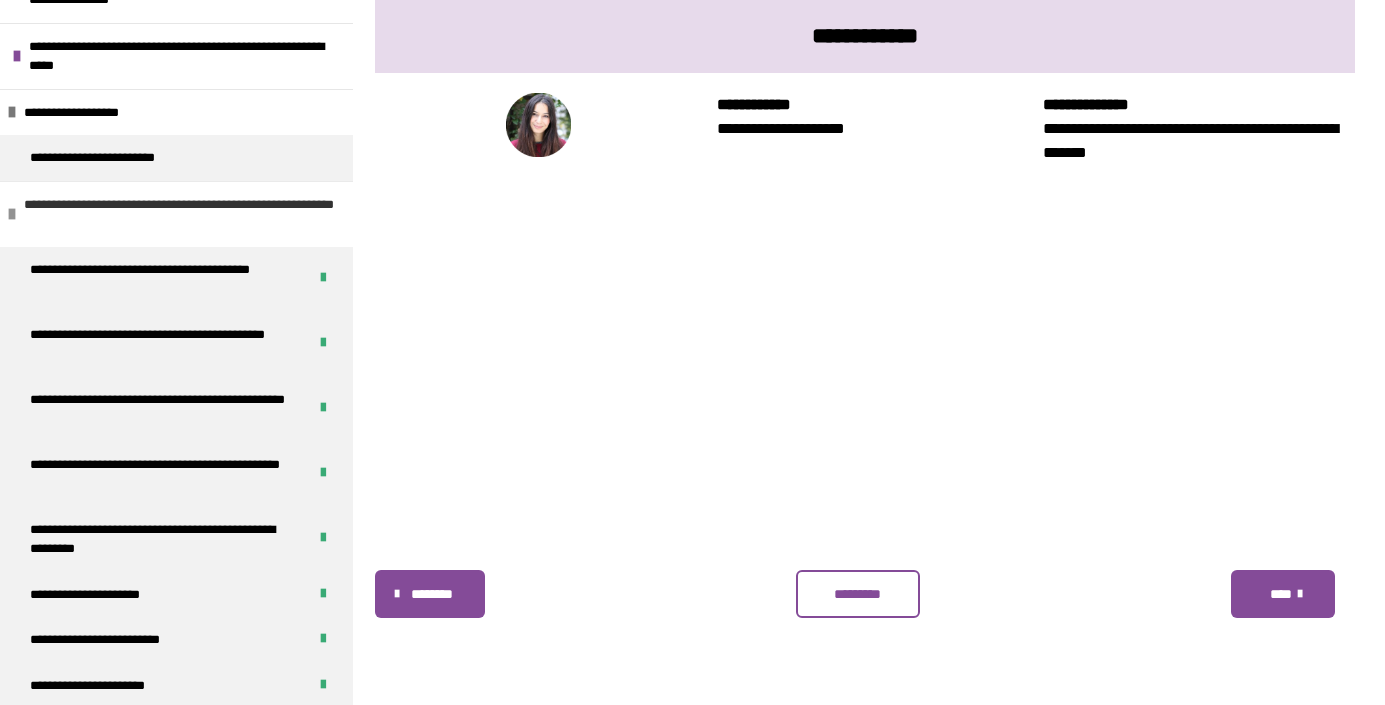 scroll, scrollTop: 302, scrollLeft: 0, axis: vertical 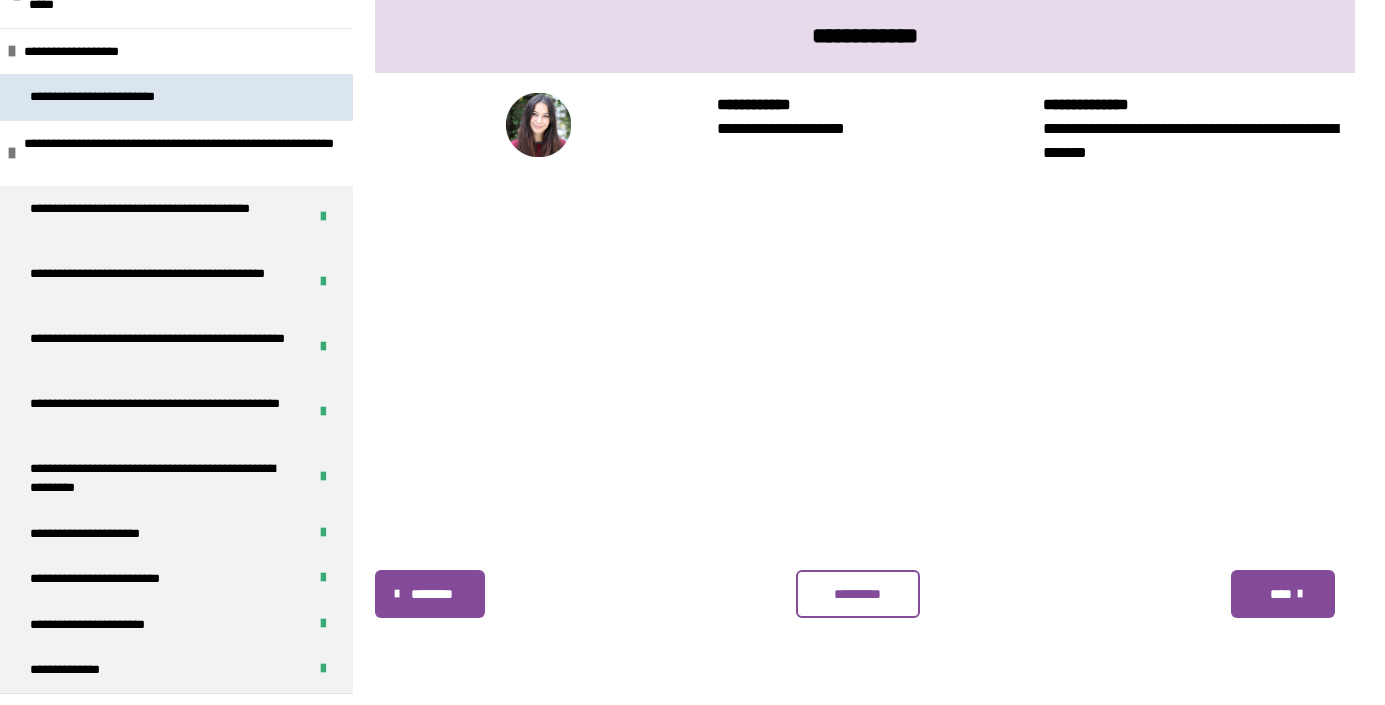 click on "**********" at bounding box center [117, 97] 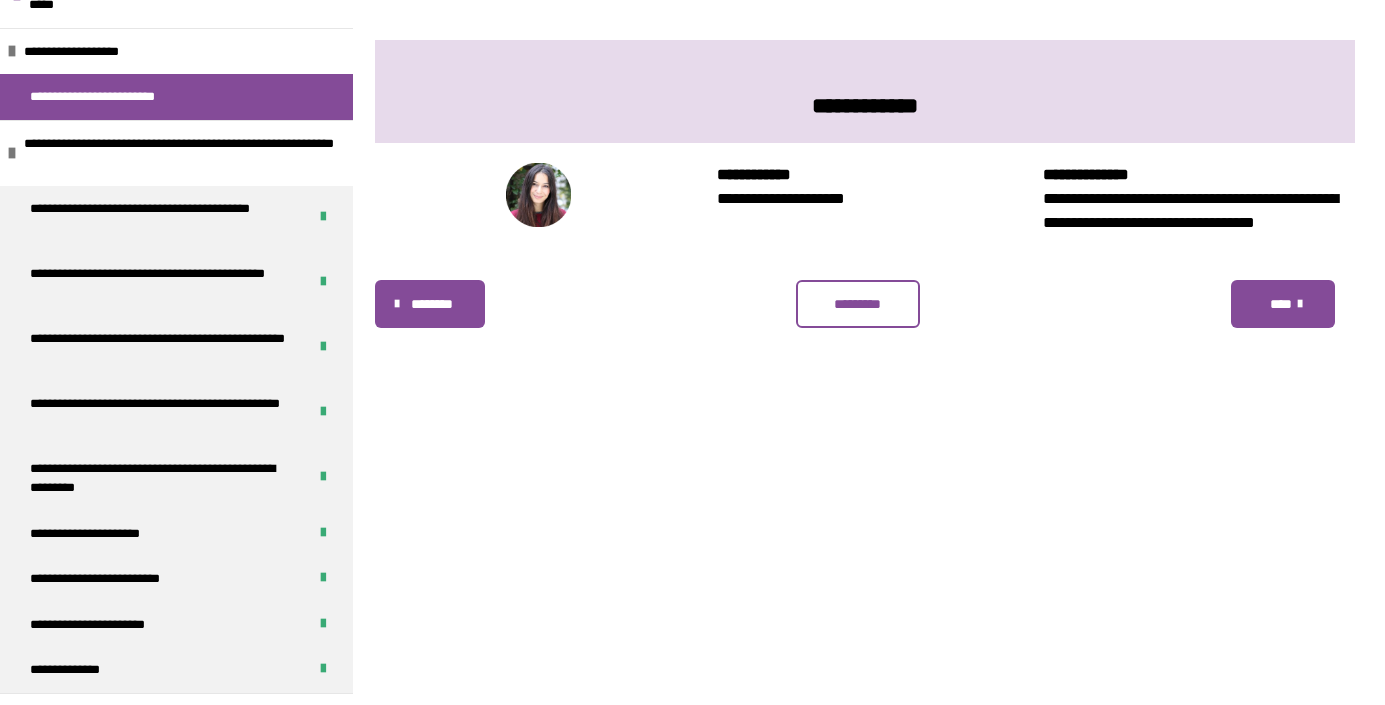 click on "****" at bounding box center [1280, 304] 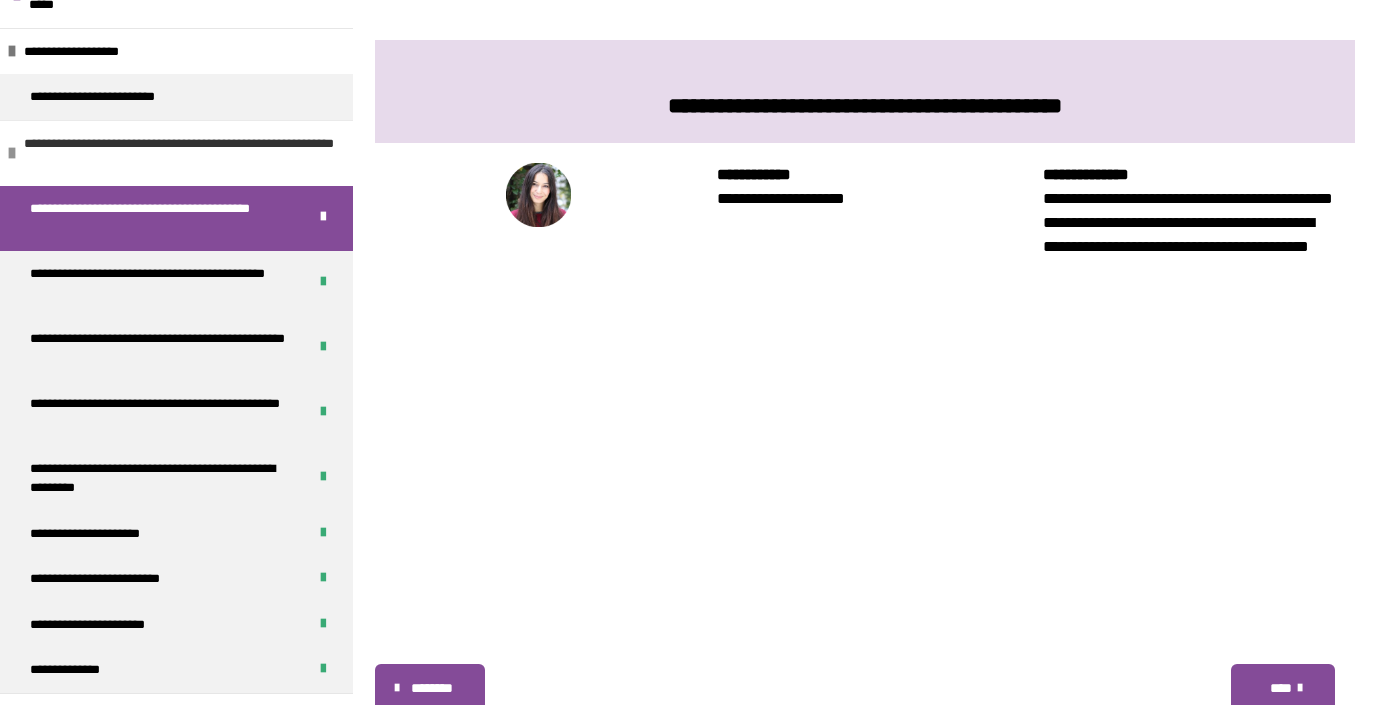 click at bounding box center [12, 153] 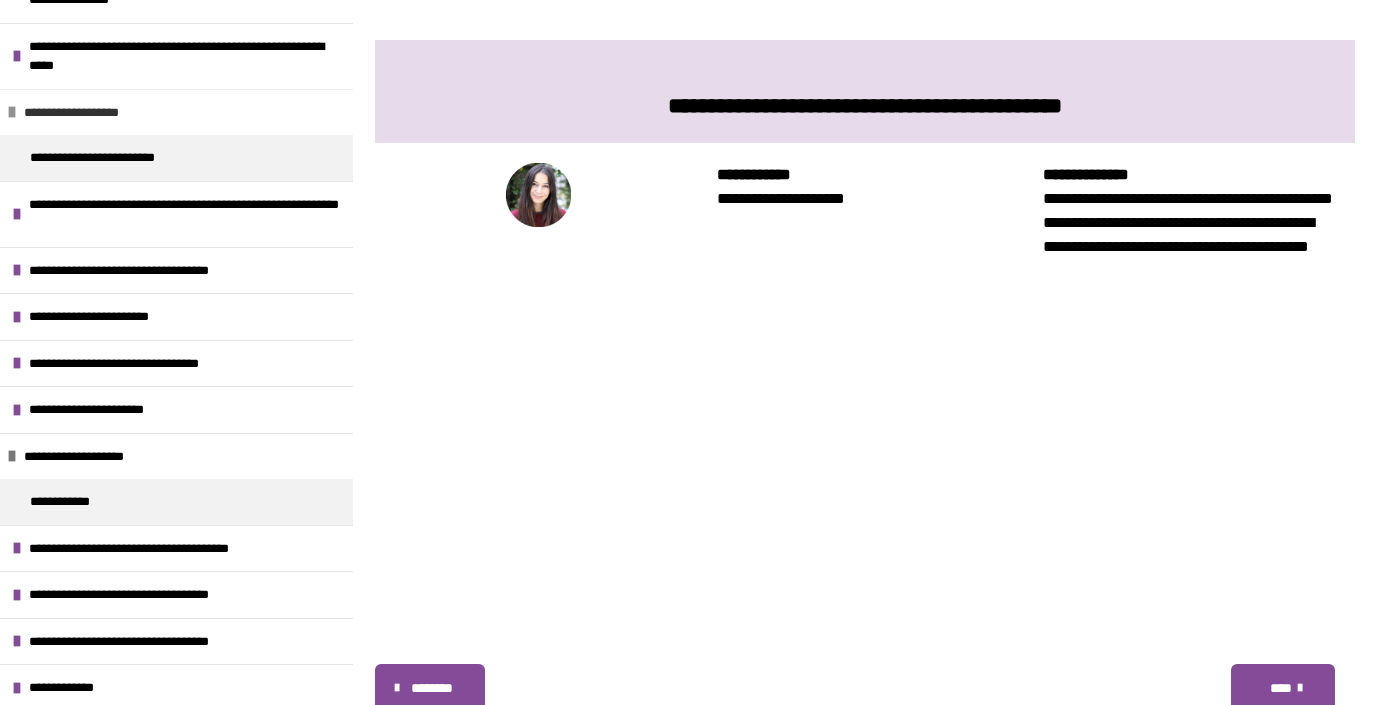 click at bounding box center (12, 112) 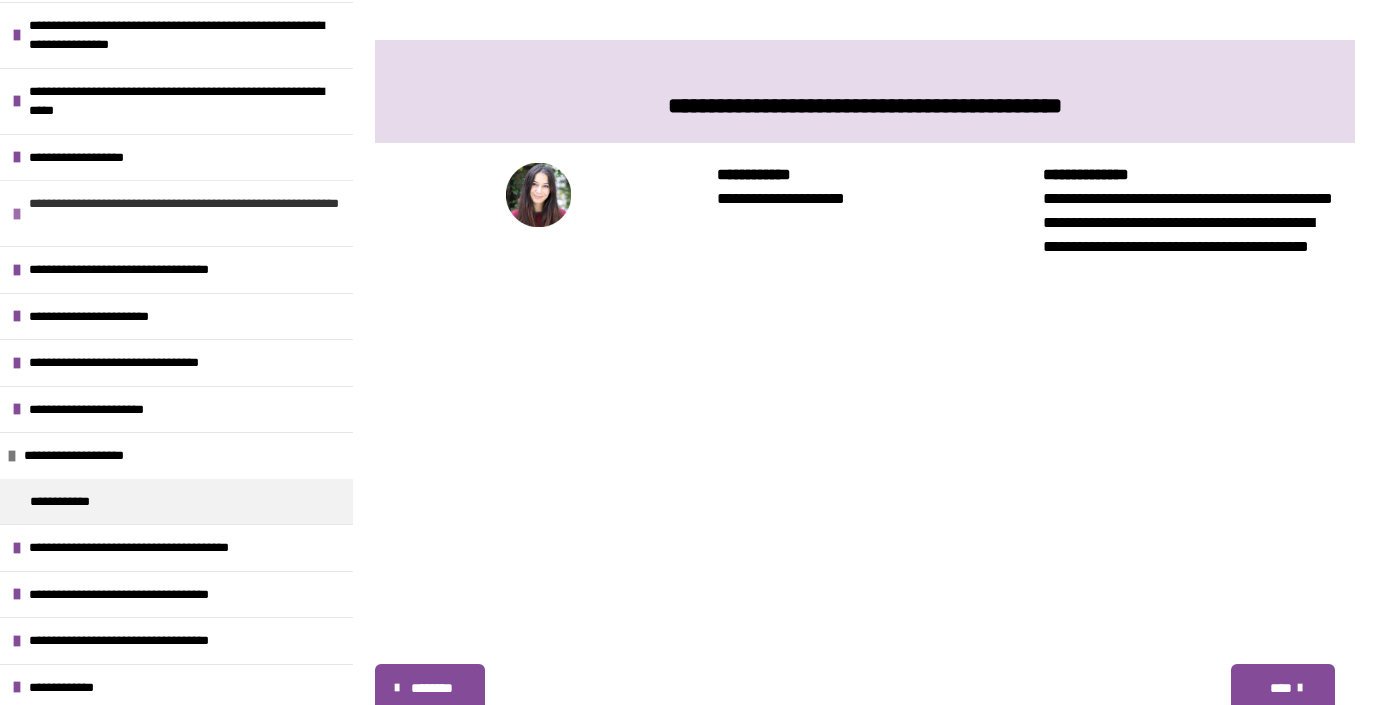 click at bounding box center [17, 214] 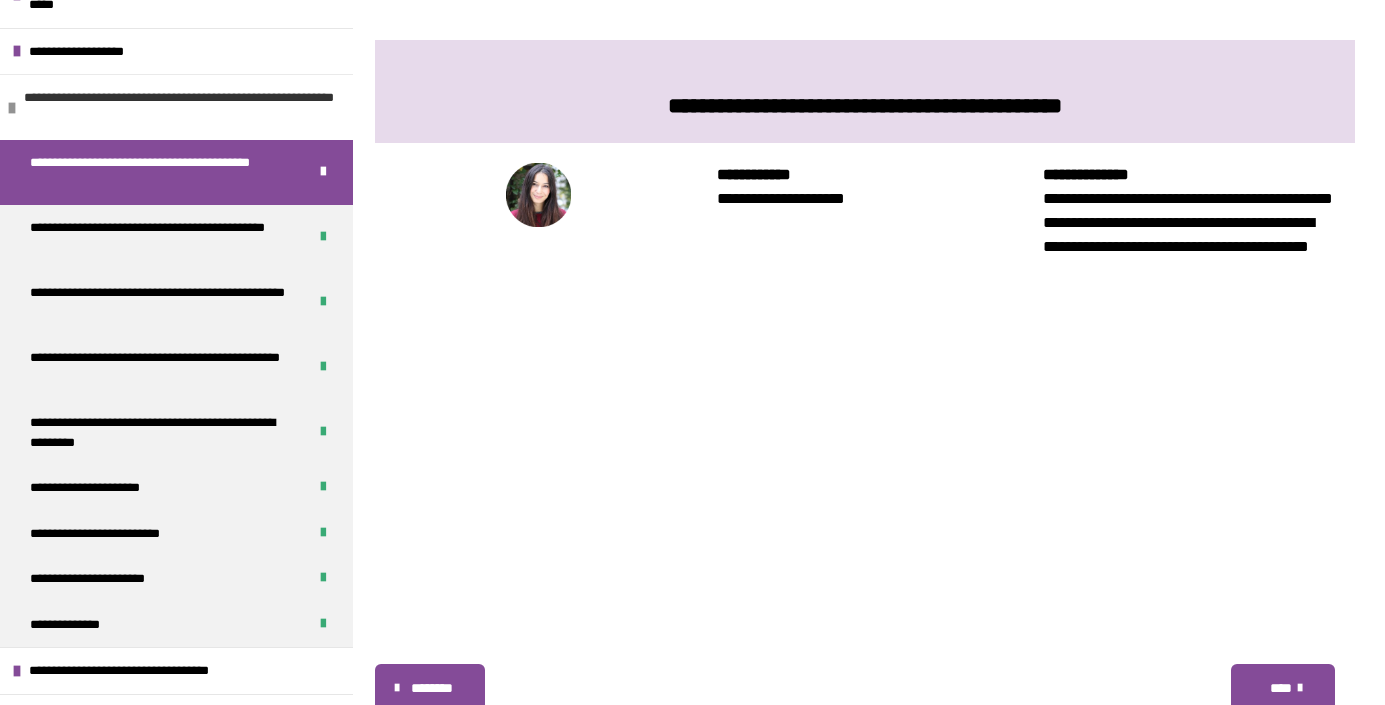 click at bounding box center (12, 108) 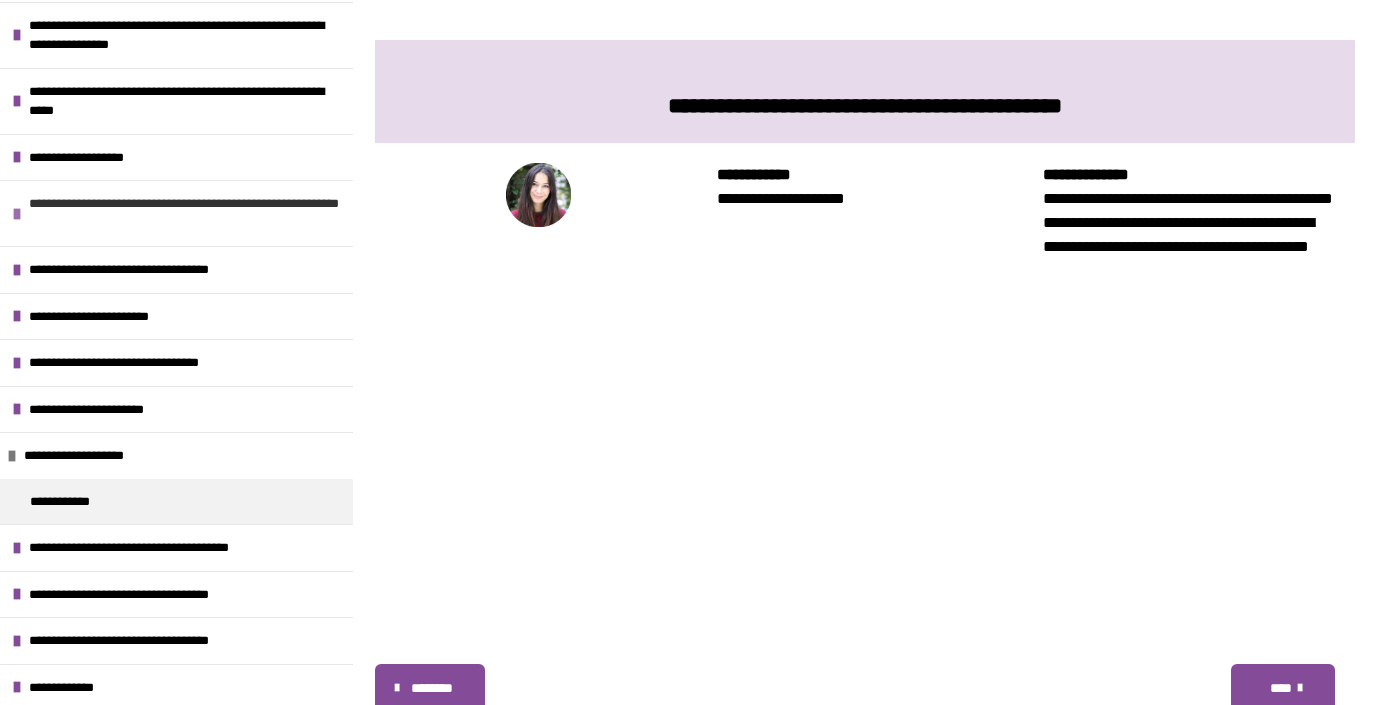 scroll, scrollTop: 196, scrollLeft: 0, axis: vertical 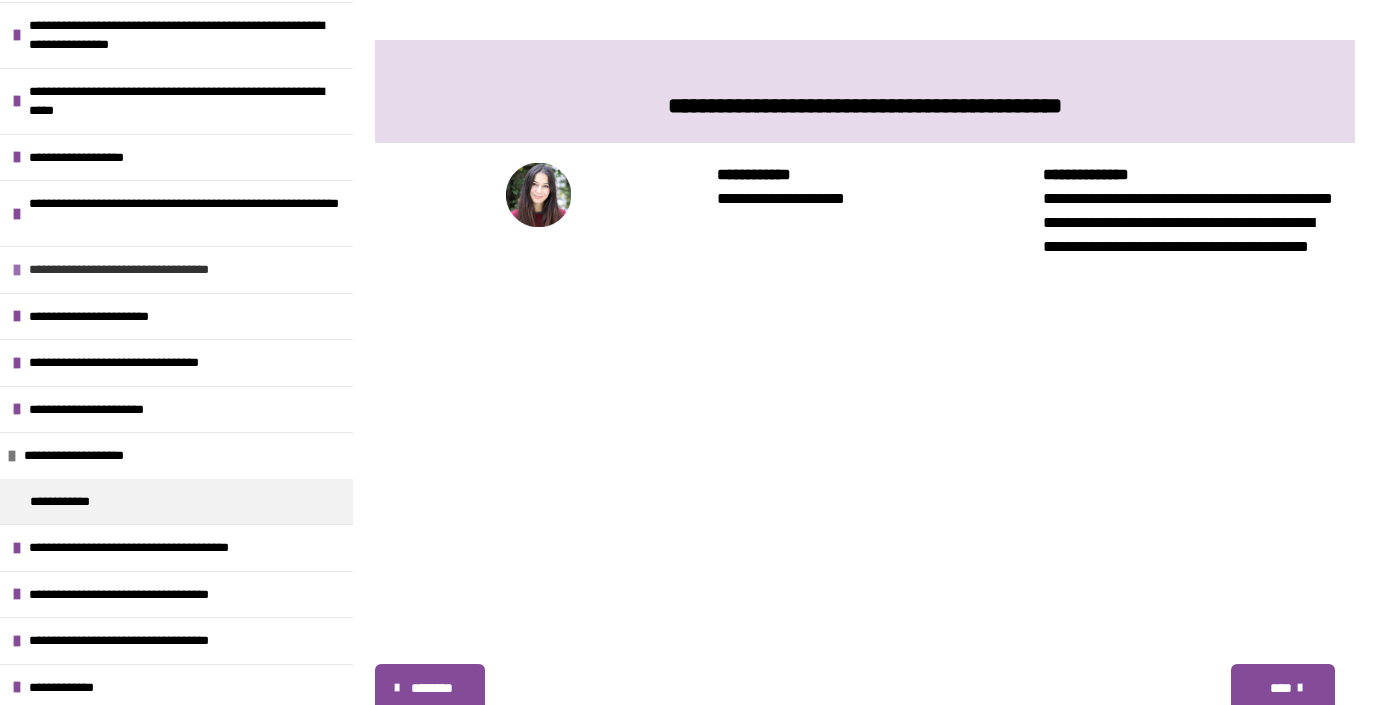 click at bounding box center (17, 270) 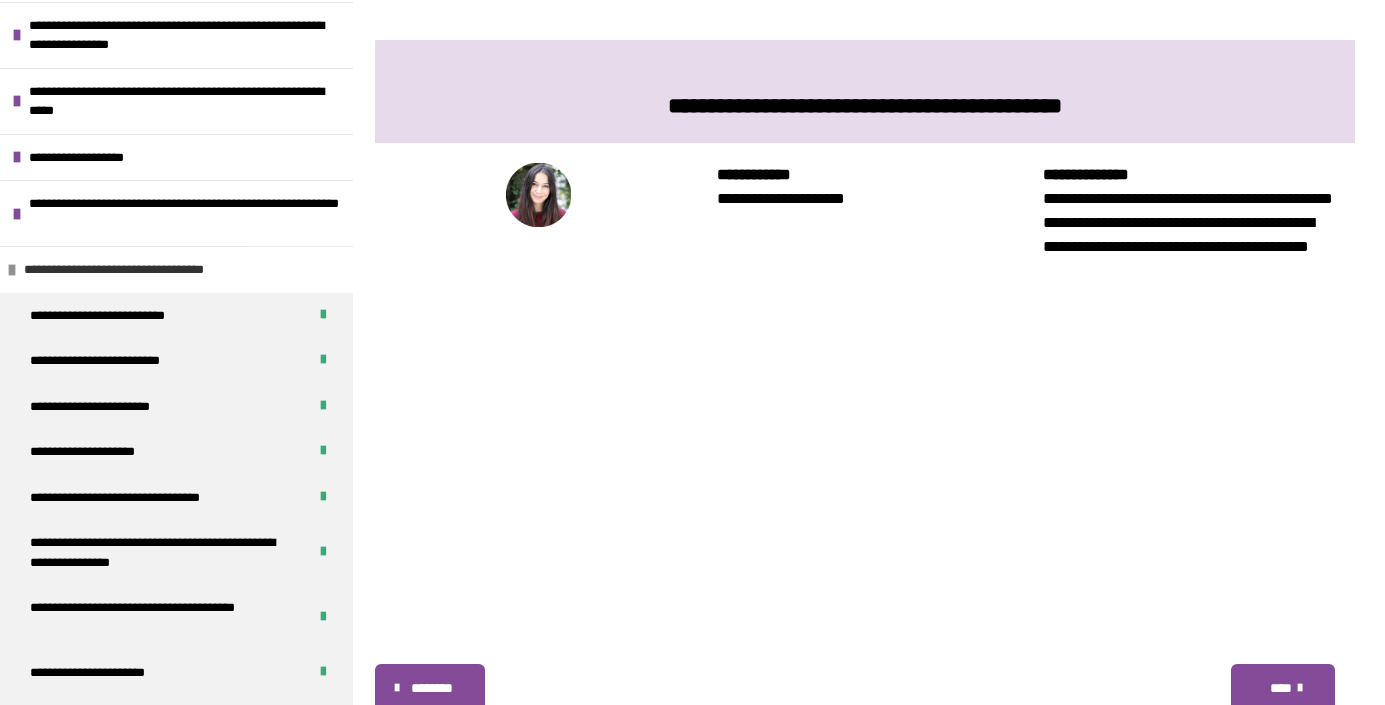 scroll, scrollTop: 302, scrollLeft: 0, axis: vertical 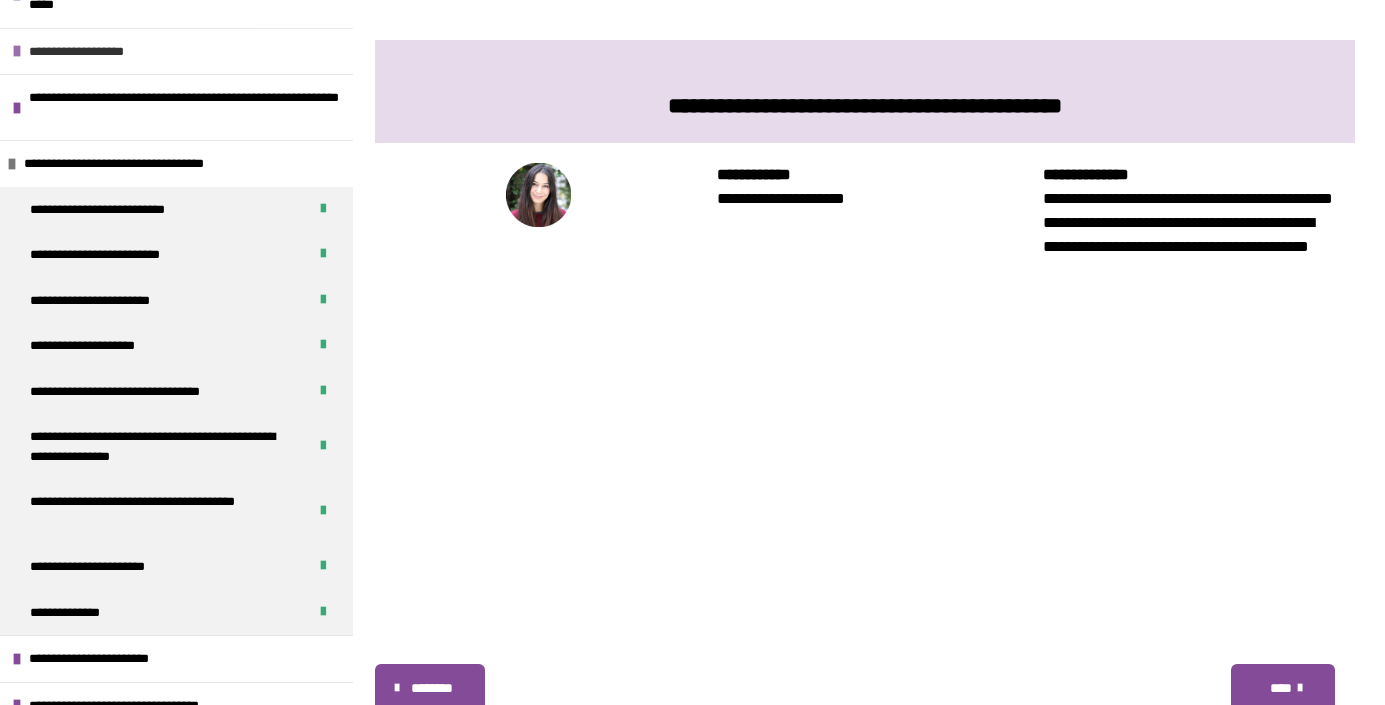 click at bounding box center [12, 164] 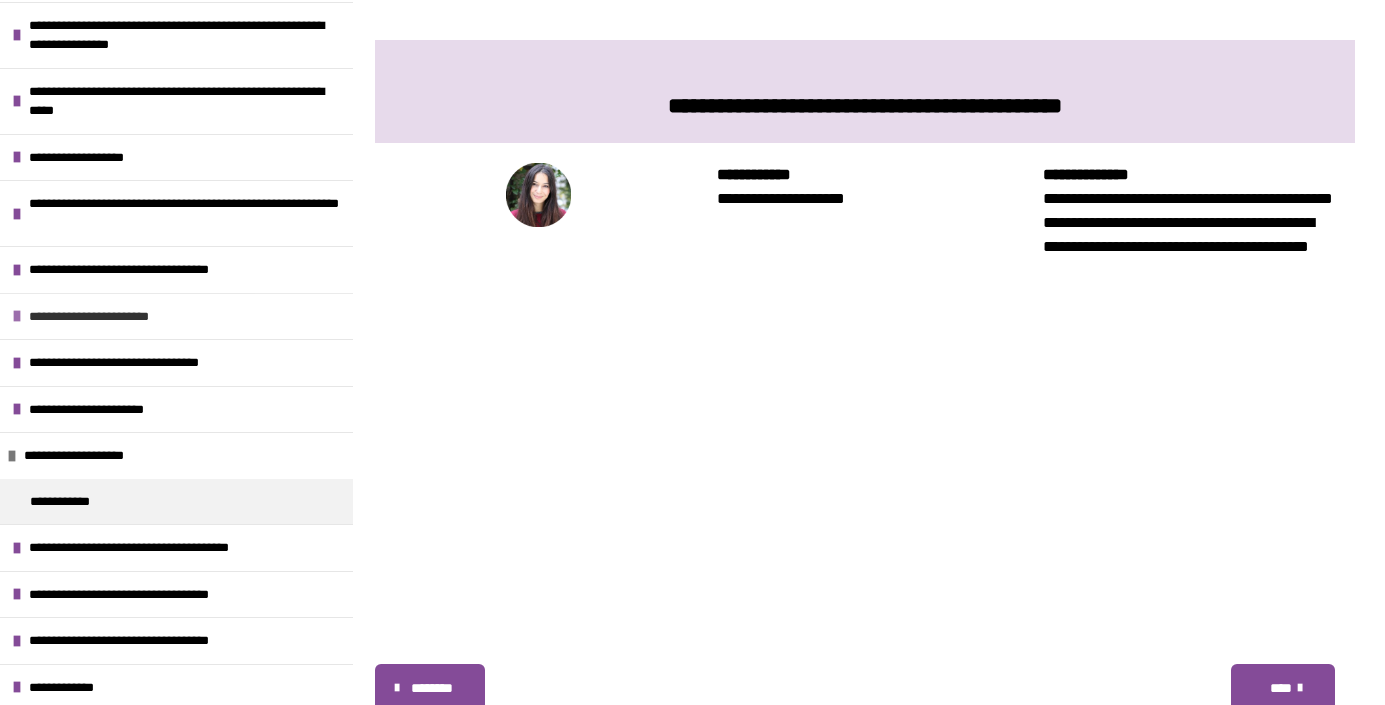 click at bounding box center [17, 316] 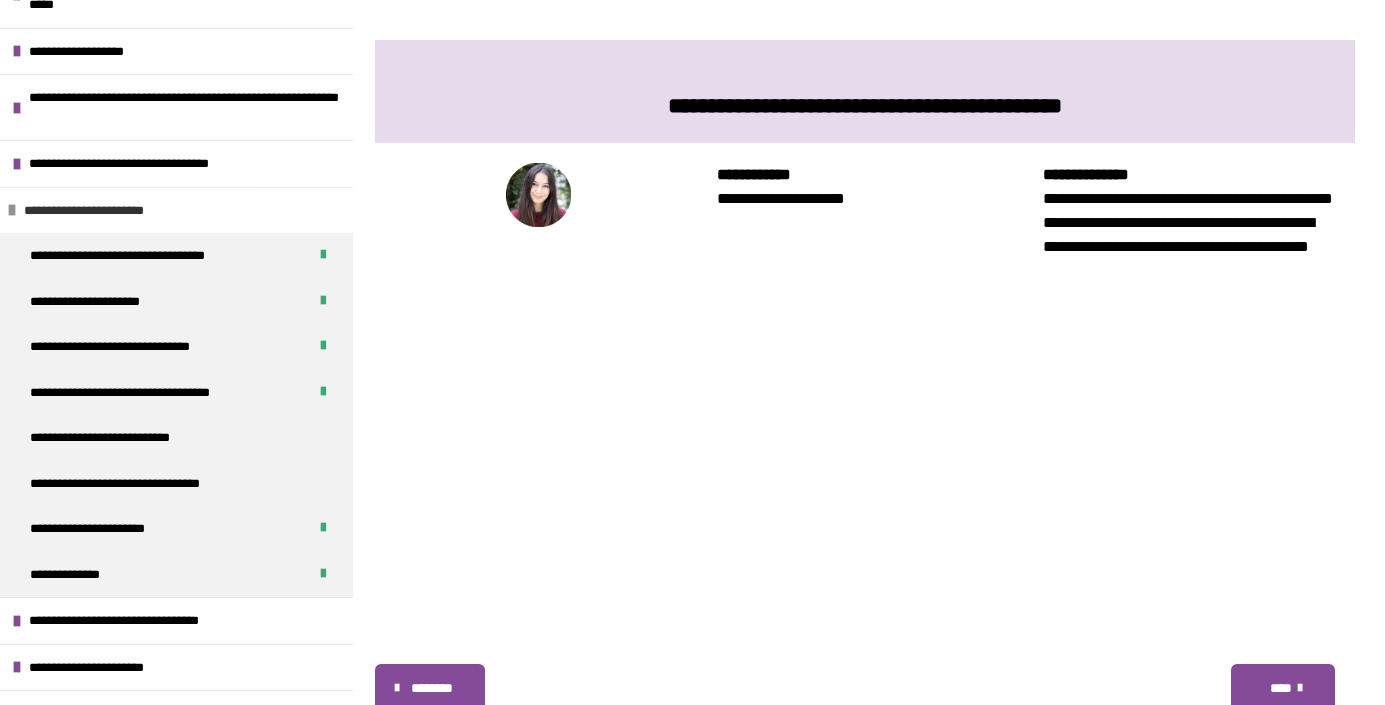 click at bounding box center [12, 210] 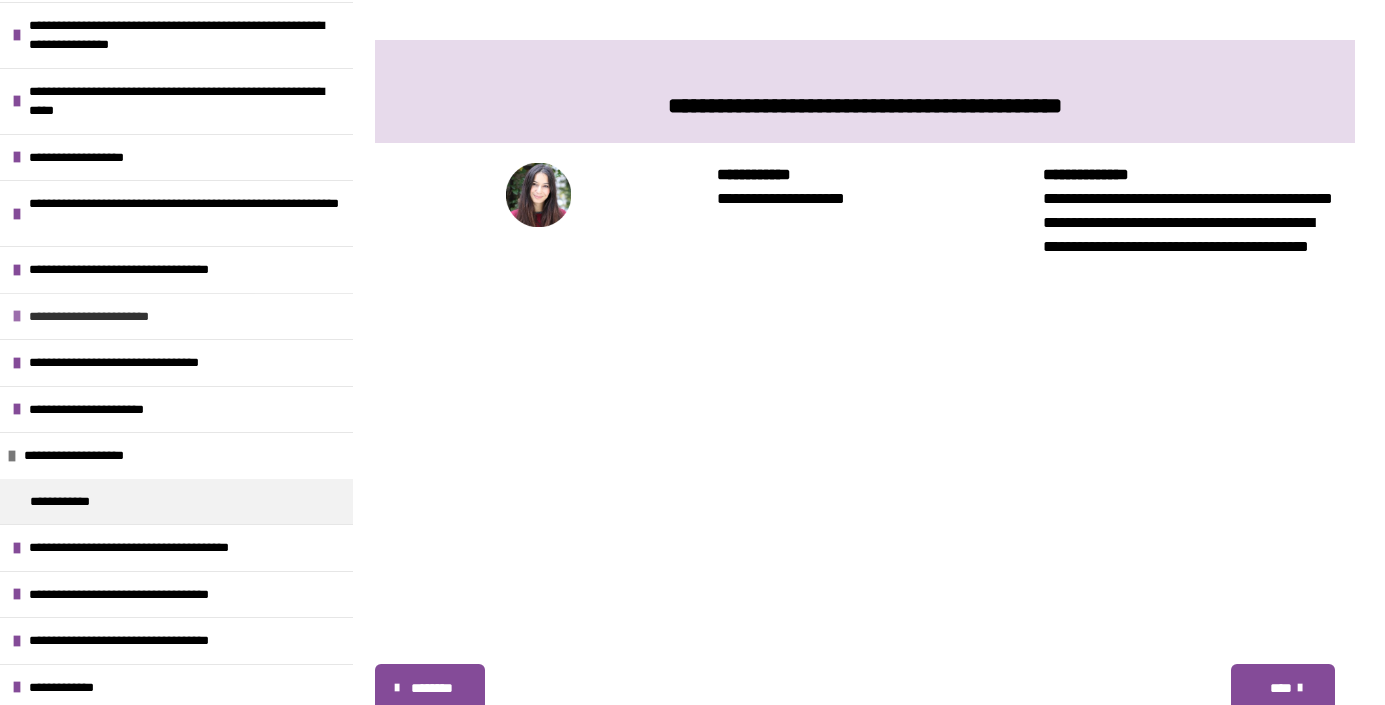 scroll, scrollTop: 196, scrollLeft: 0, axis: vertical 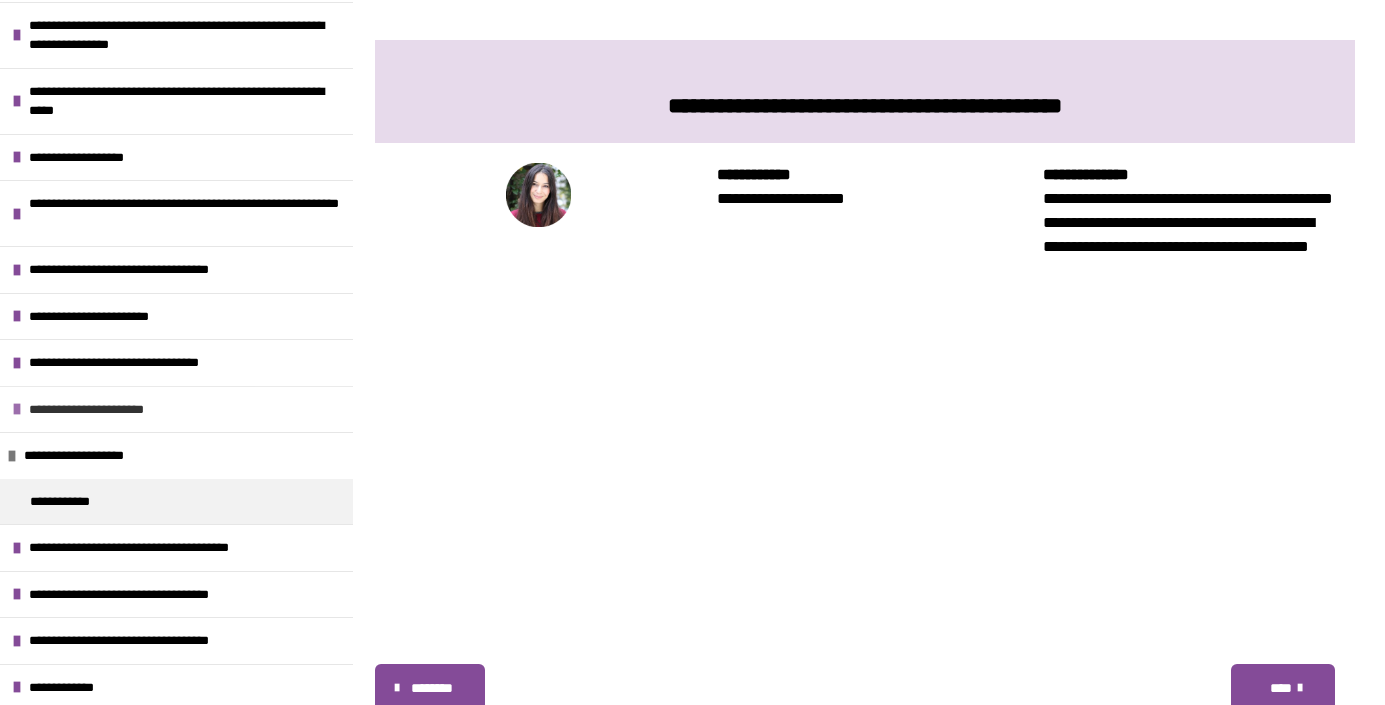 click at bounding box center [17, 409] 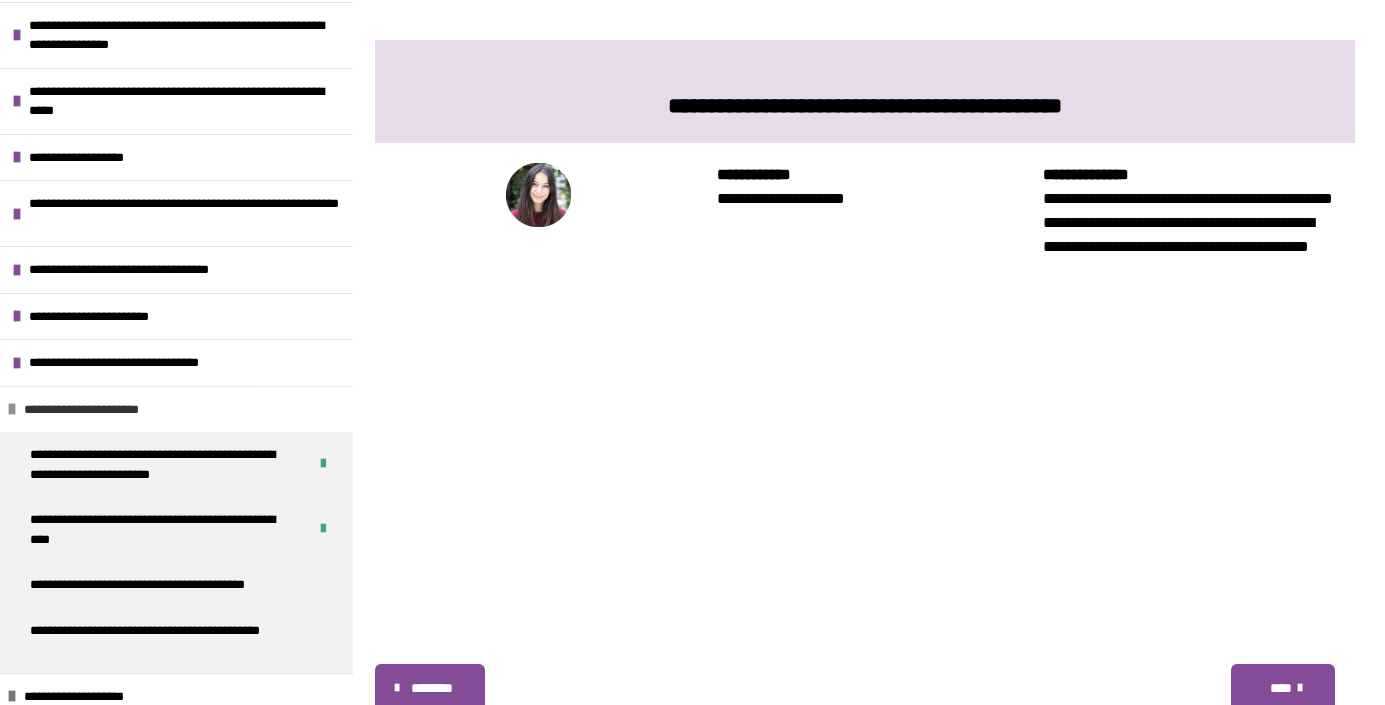 scroll, scrollTop: 302, scrollLeft: 0, axis: vertical 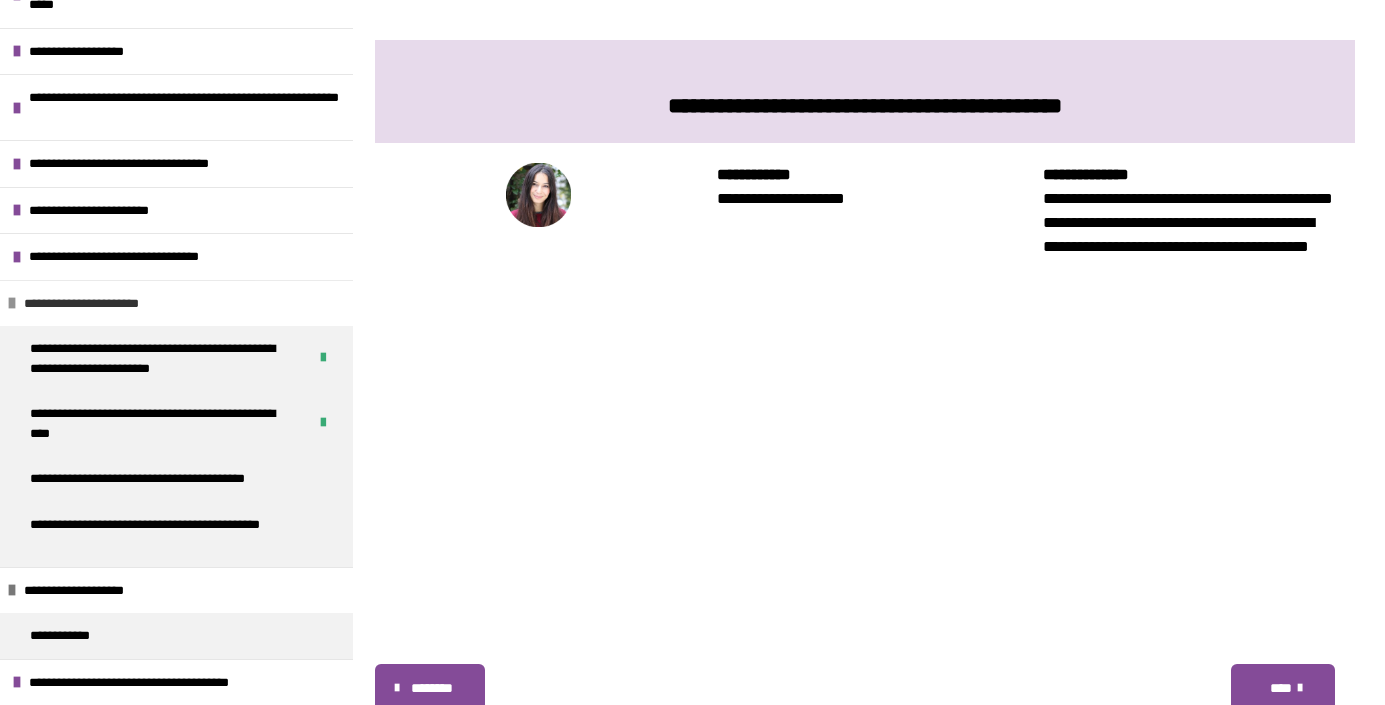click at bounding box center [12, 303] 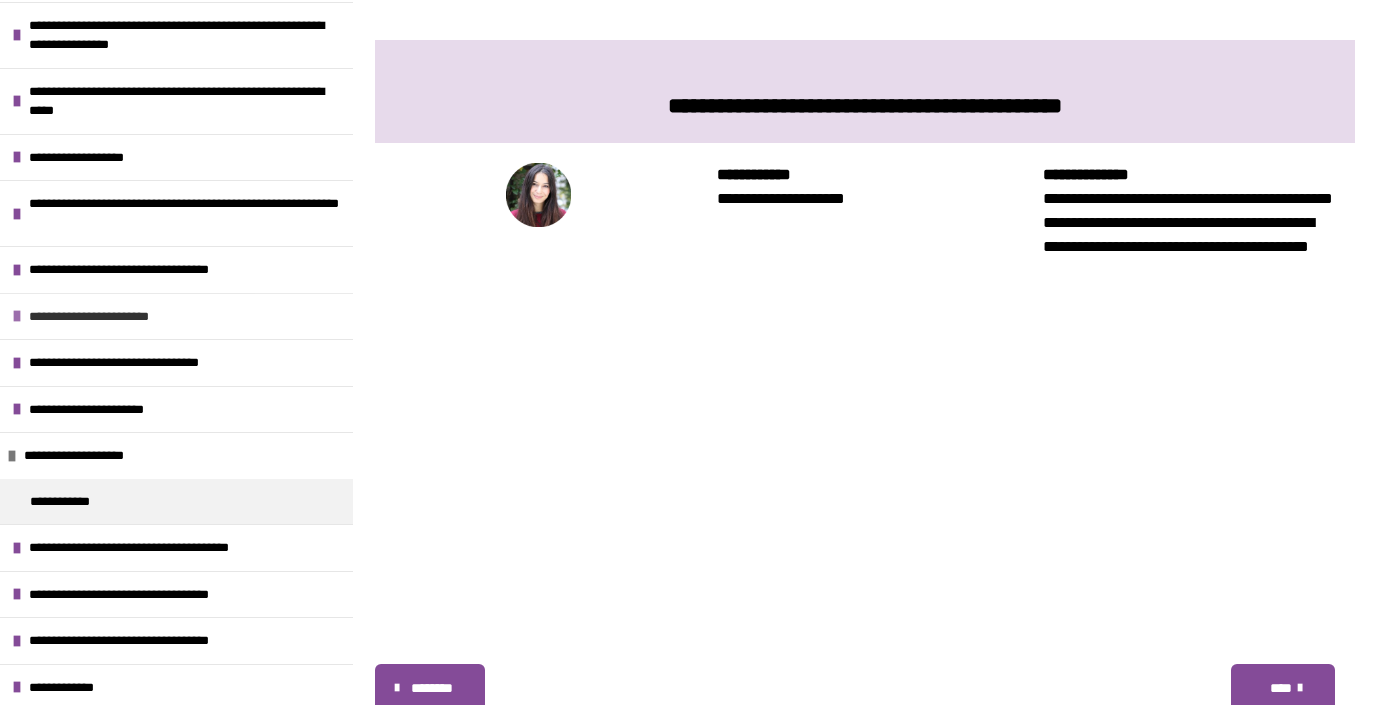 scroll, scrollTop: 196, scrollLeft: 0, axis: vertical 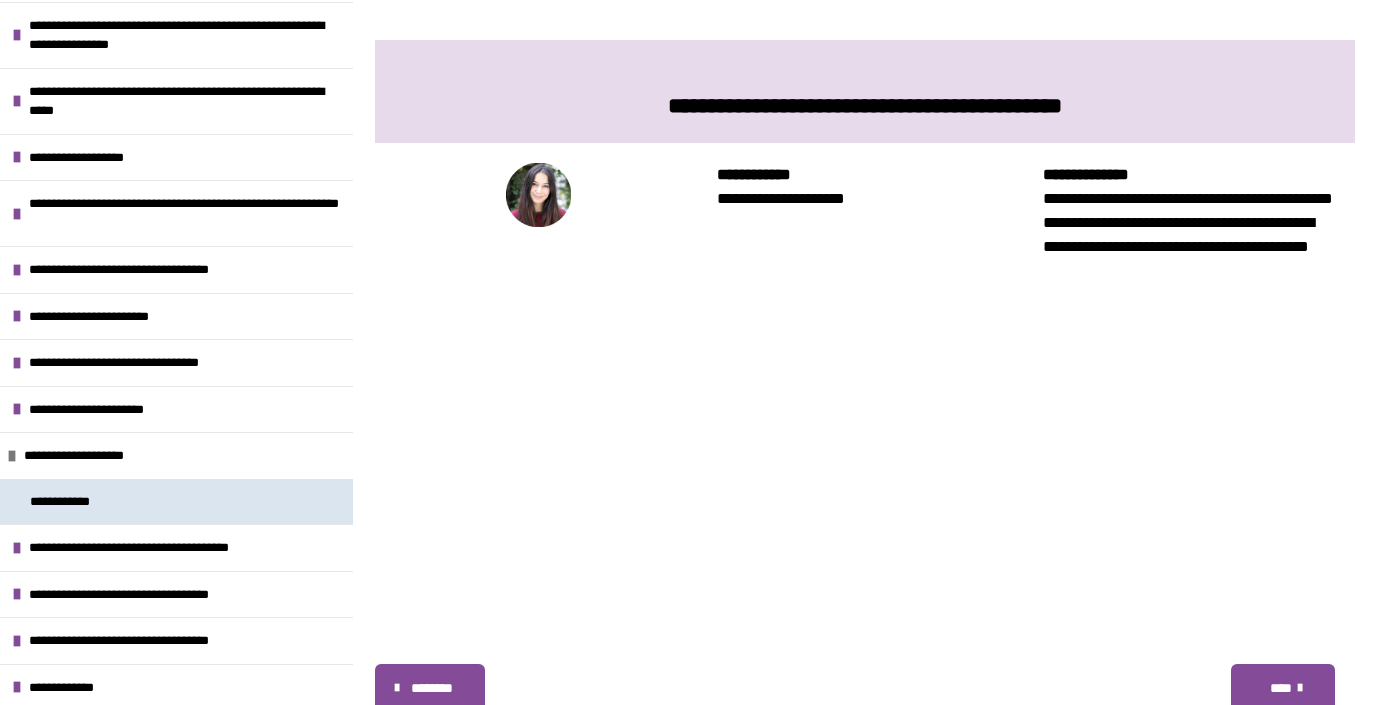 click on "**********" at bounding box center (176, 502) 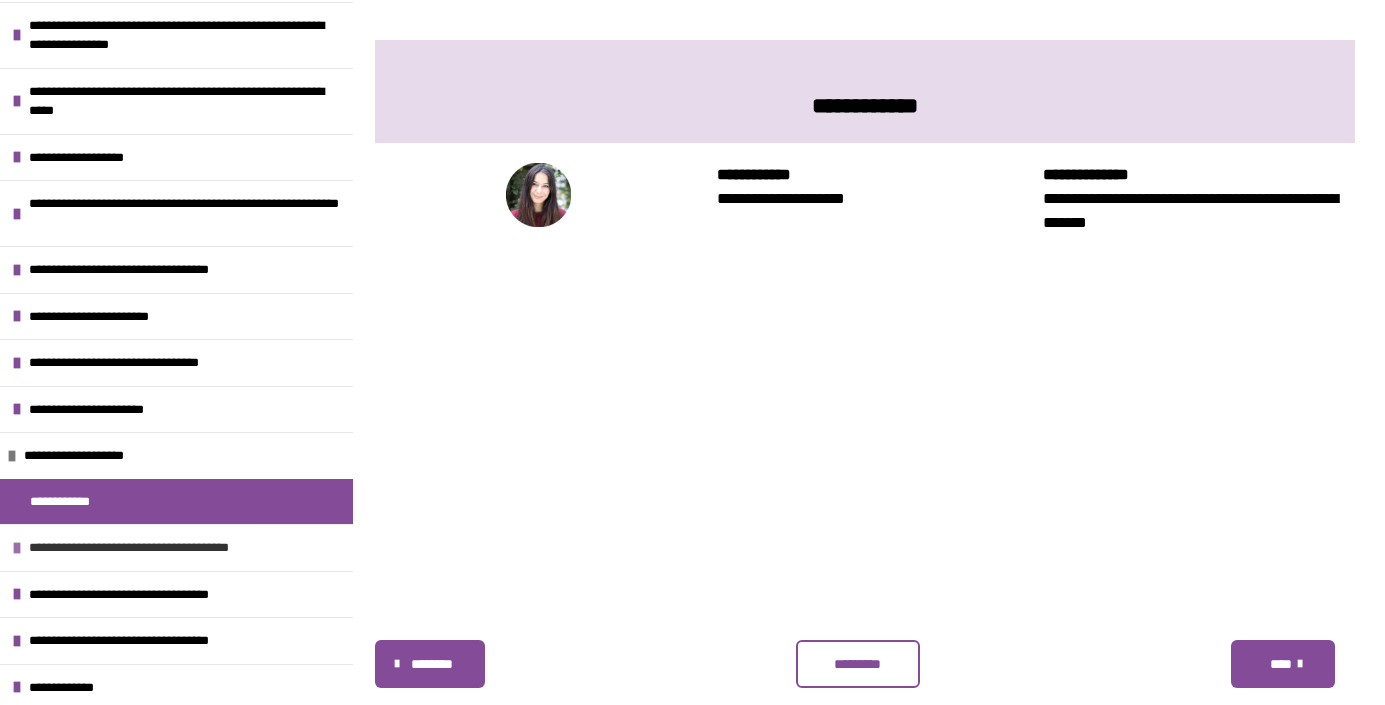 click at bounding box center [17, 548] 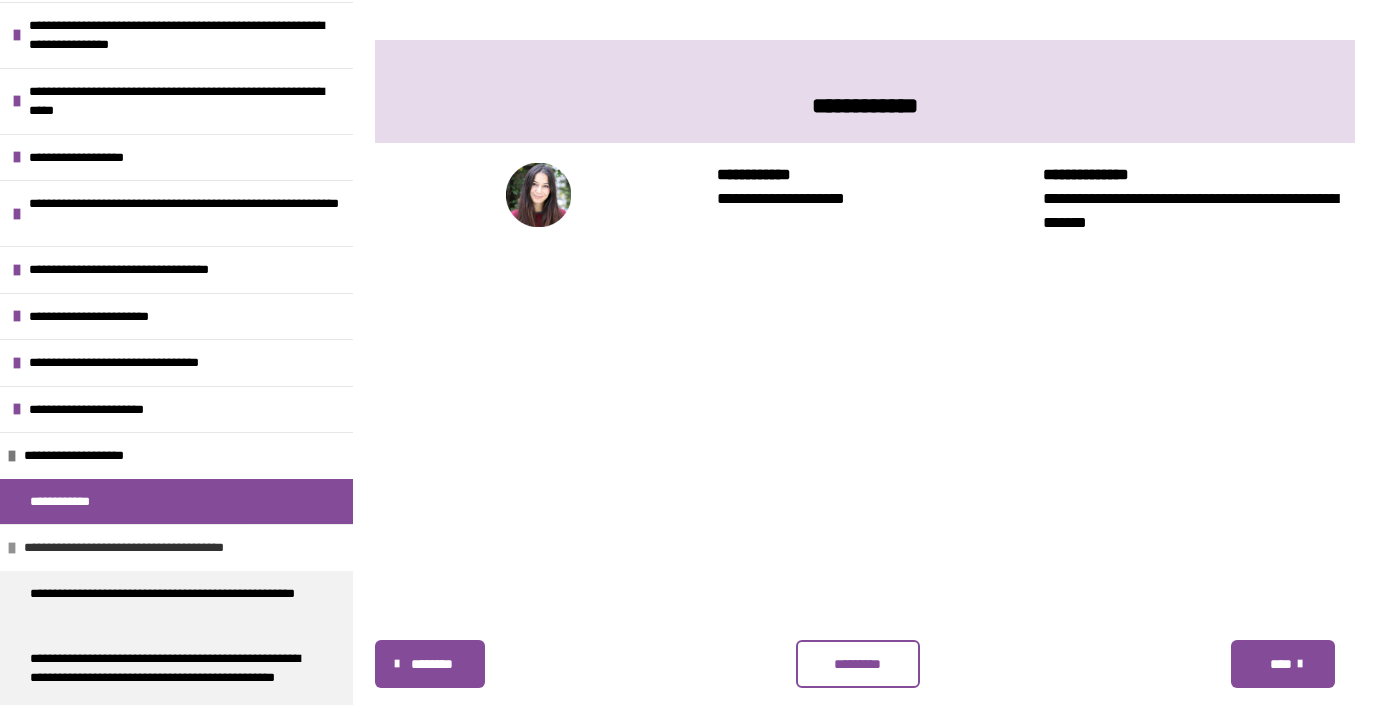 scroll, scrollTop: 302, scrollLeft: 0, axis: vertical 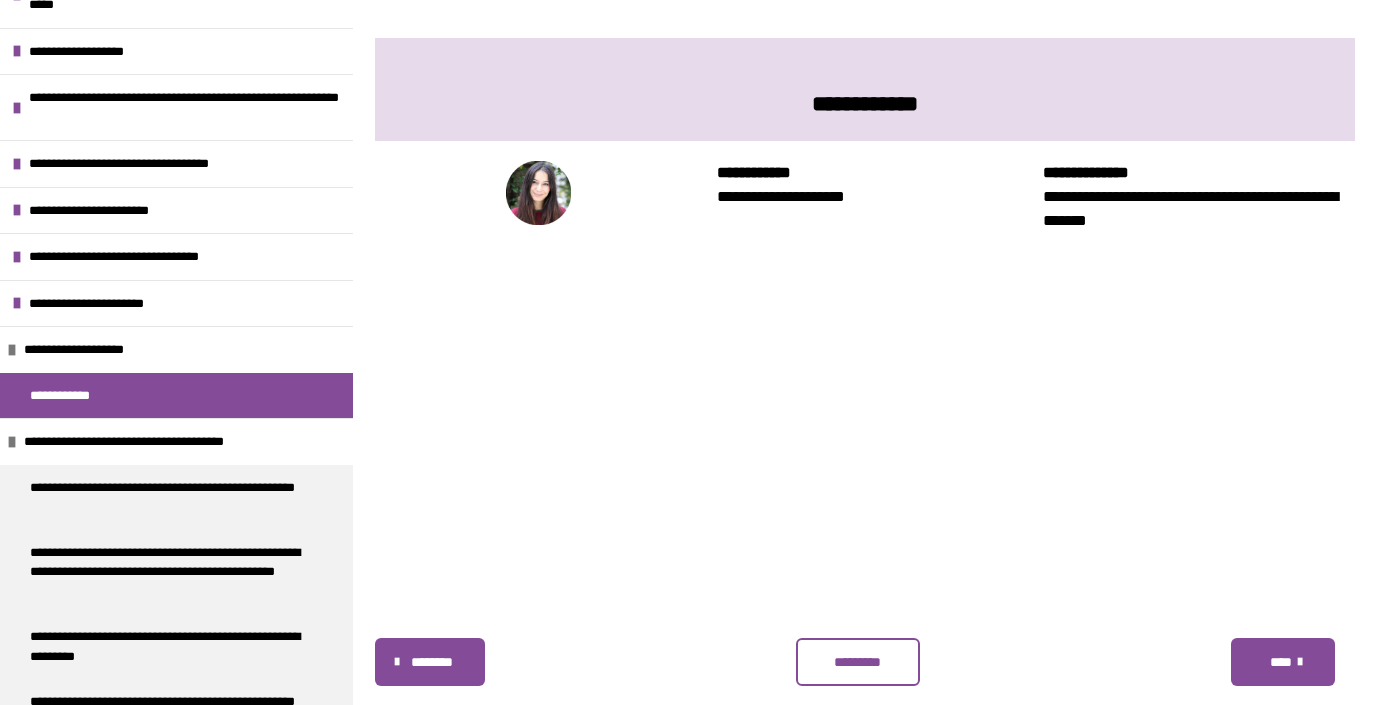 click on "*********" at bounding box center [858, 662] 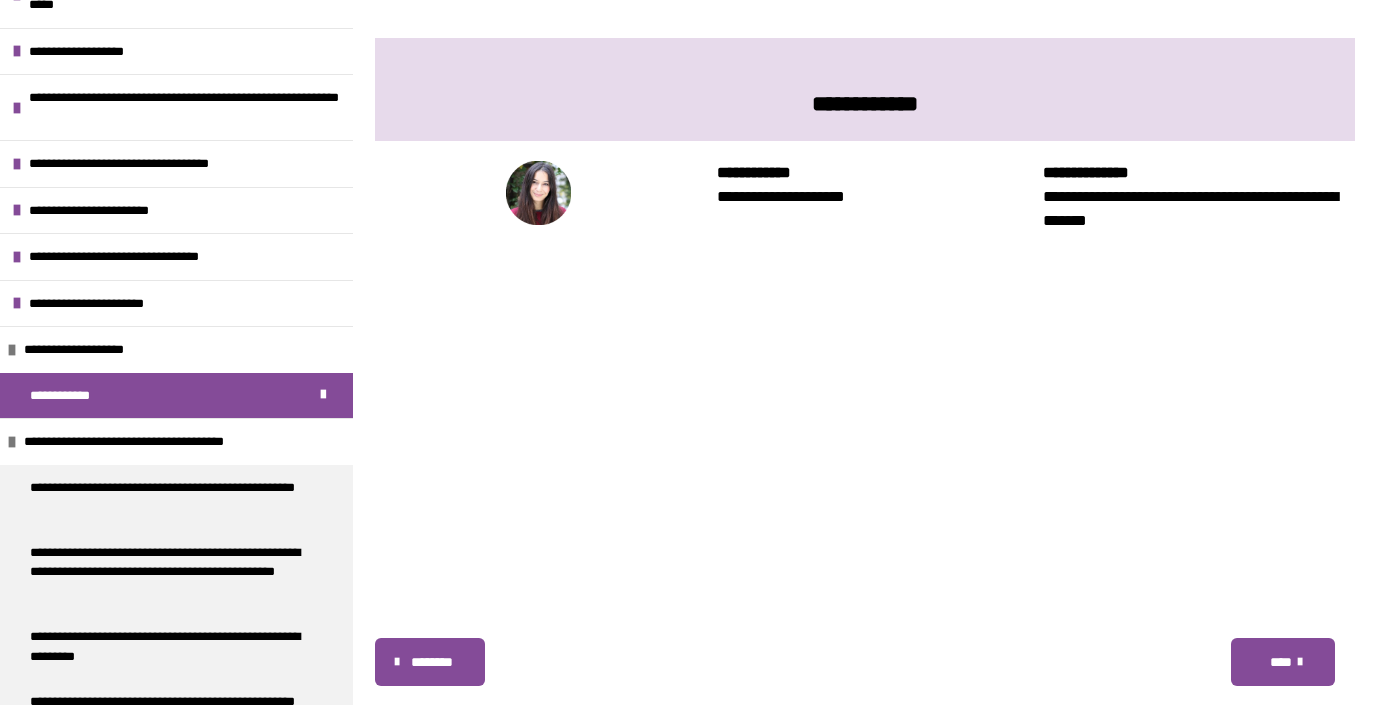 click on "****" at bounding box center [1280, 662] 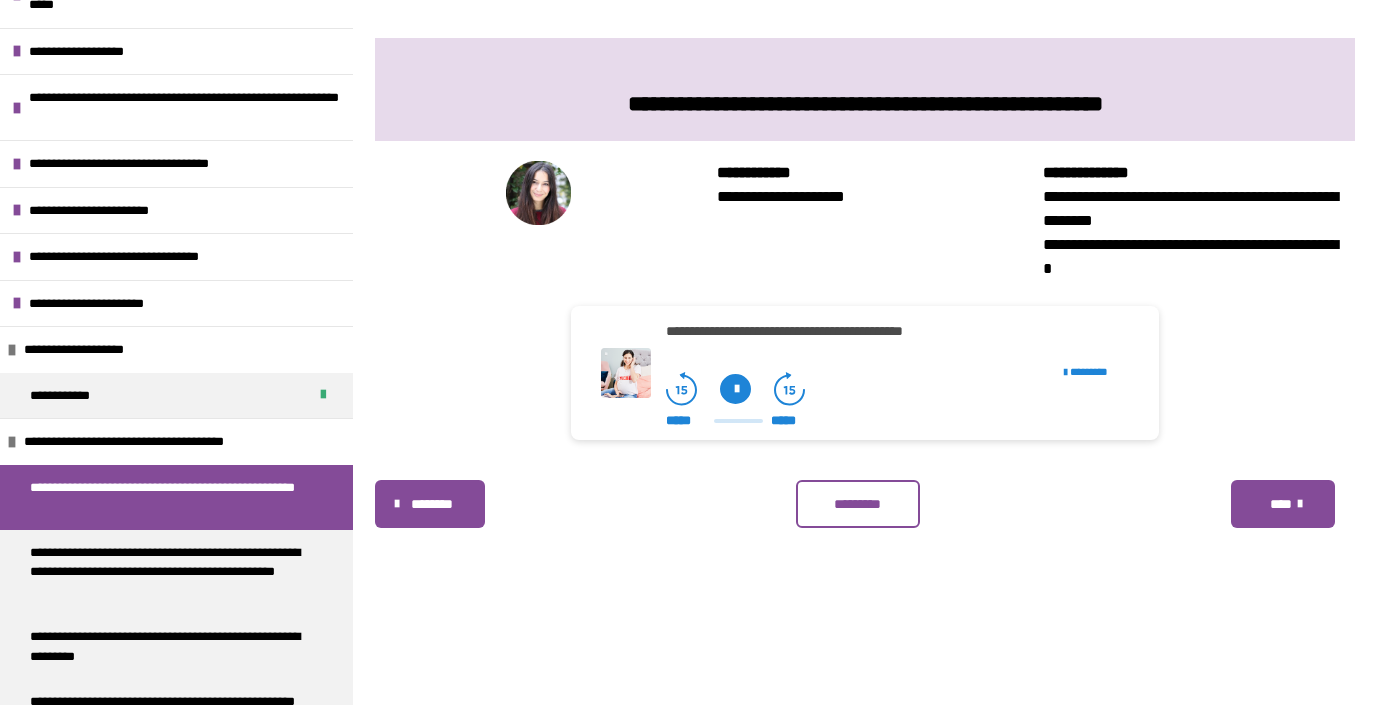 click at bounding box center (735, 389) 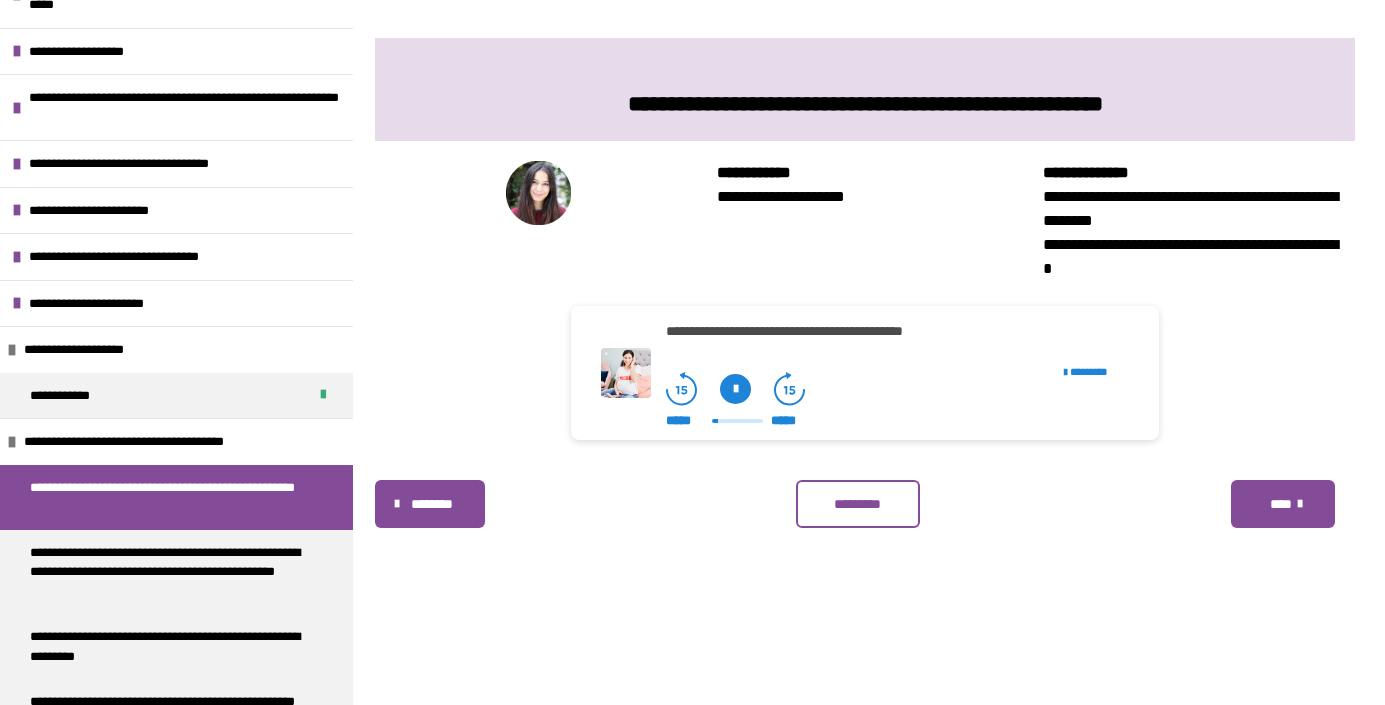 click at bounding box center (735, 389) 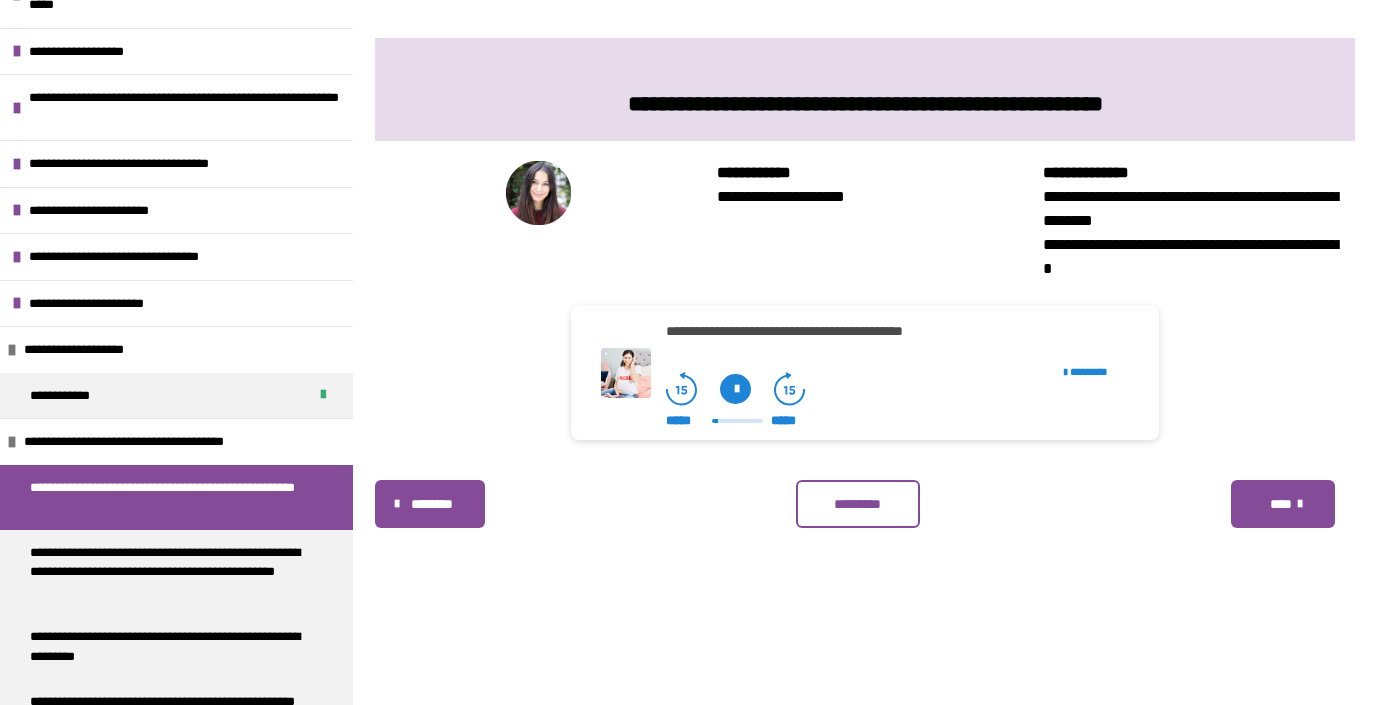 click at bounding box center [735, 389] 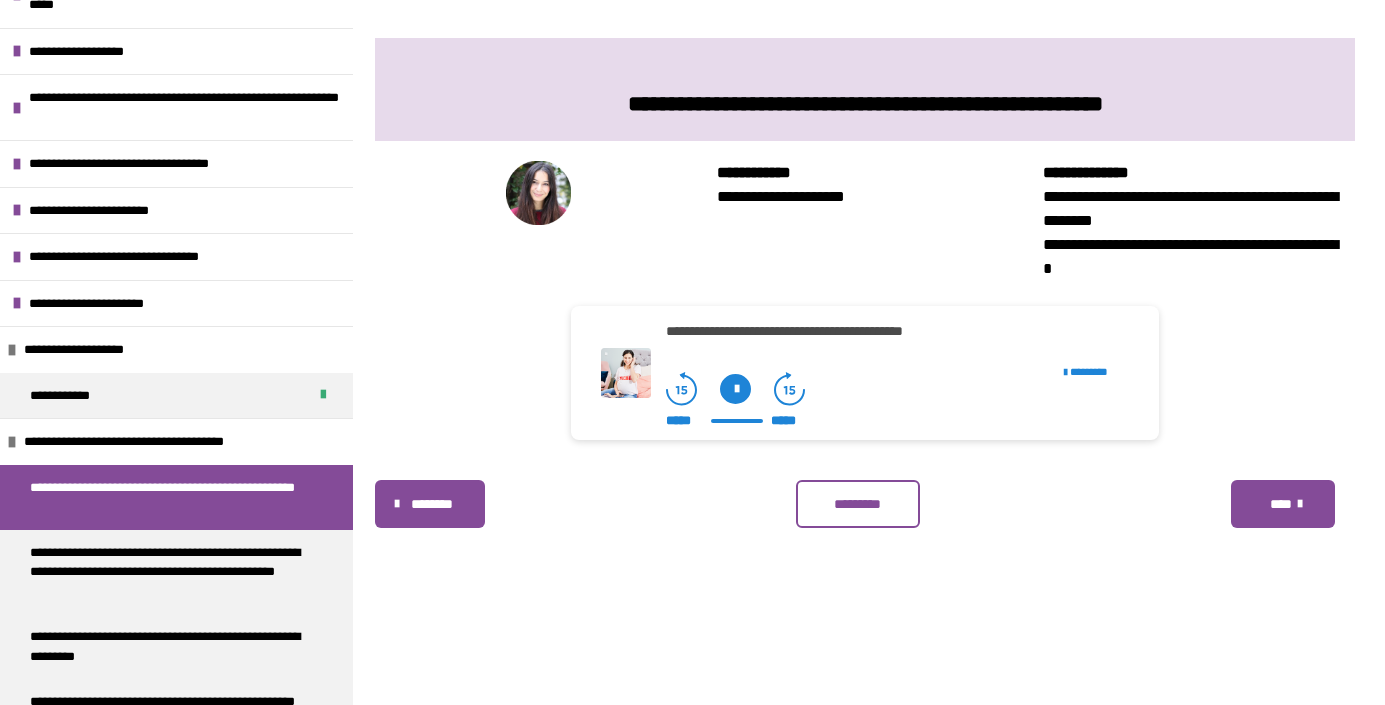 click on "*********" at bounding box center (858, 504) 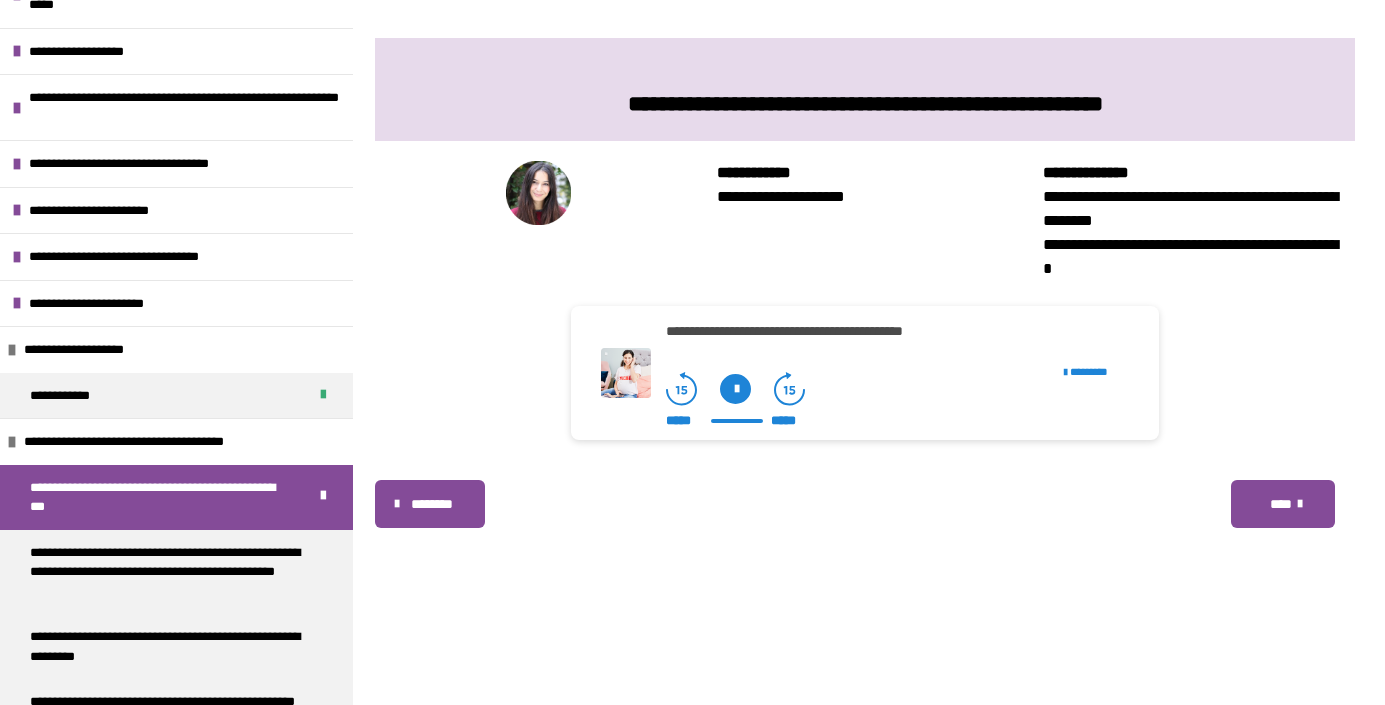 click on "****" at bounding box center [1280, 504] 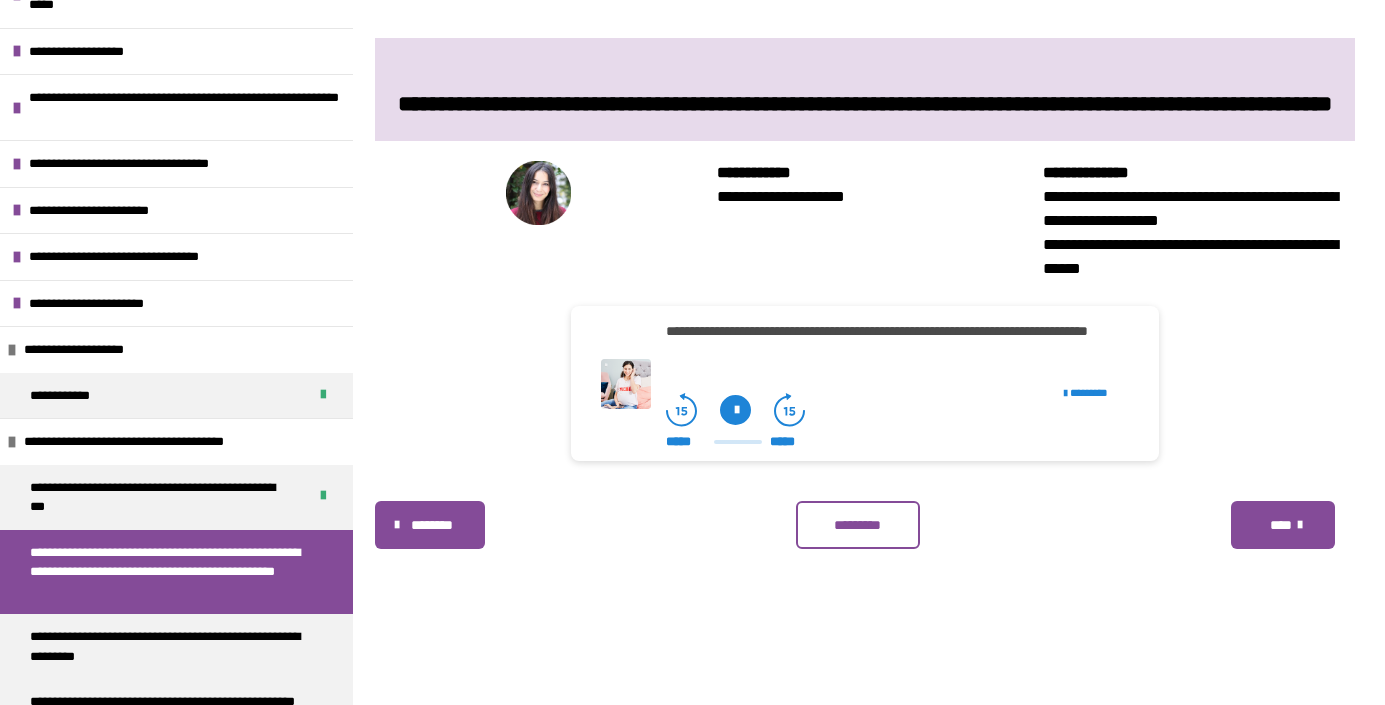 click at bounding box center (735, 410) 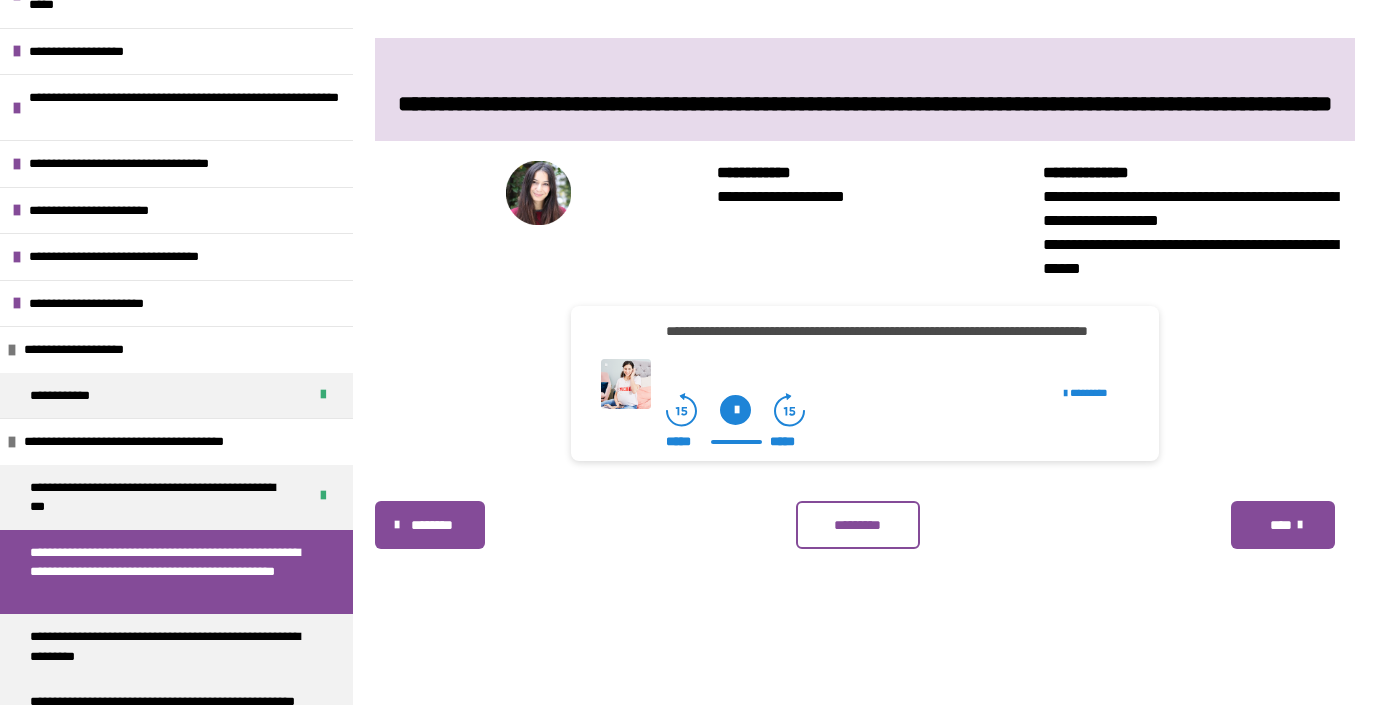 click on "*********" at bounding box center [858, 525] 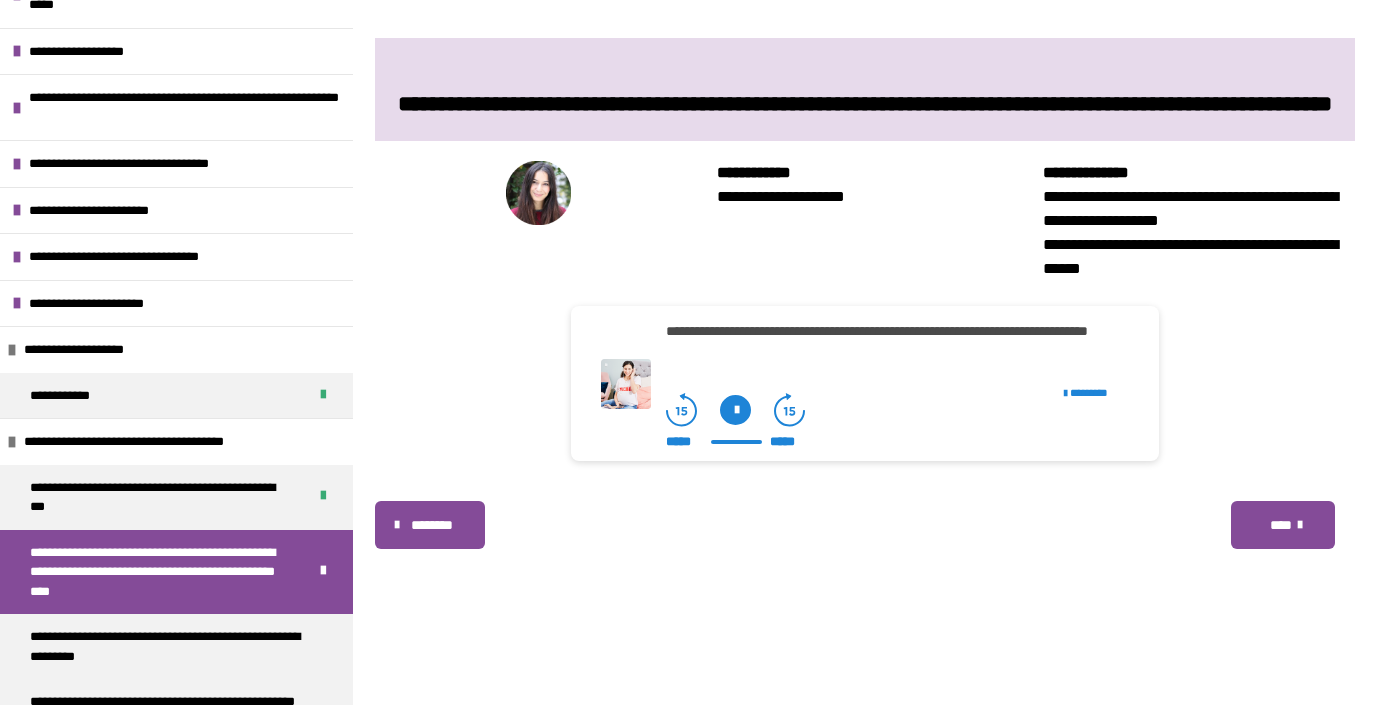 click on "****" at bounding box center (1280, 525) 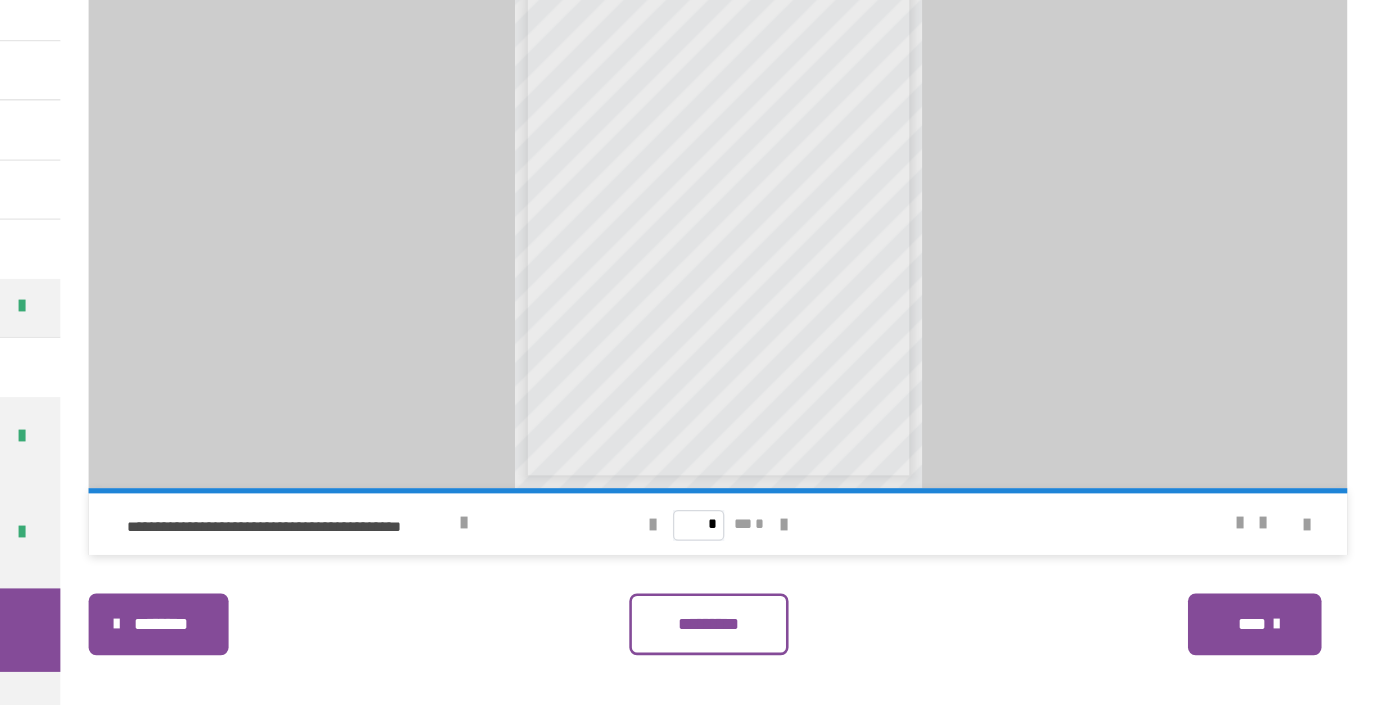 scroll, scrollTop: 432, scrollLeft: 0, axis: vertical 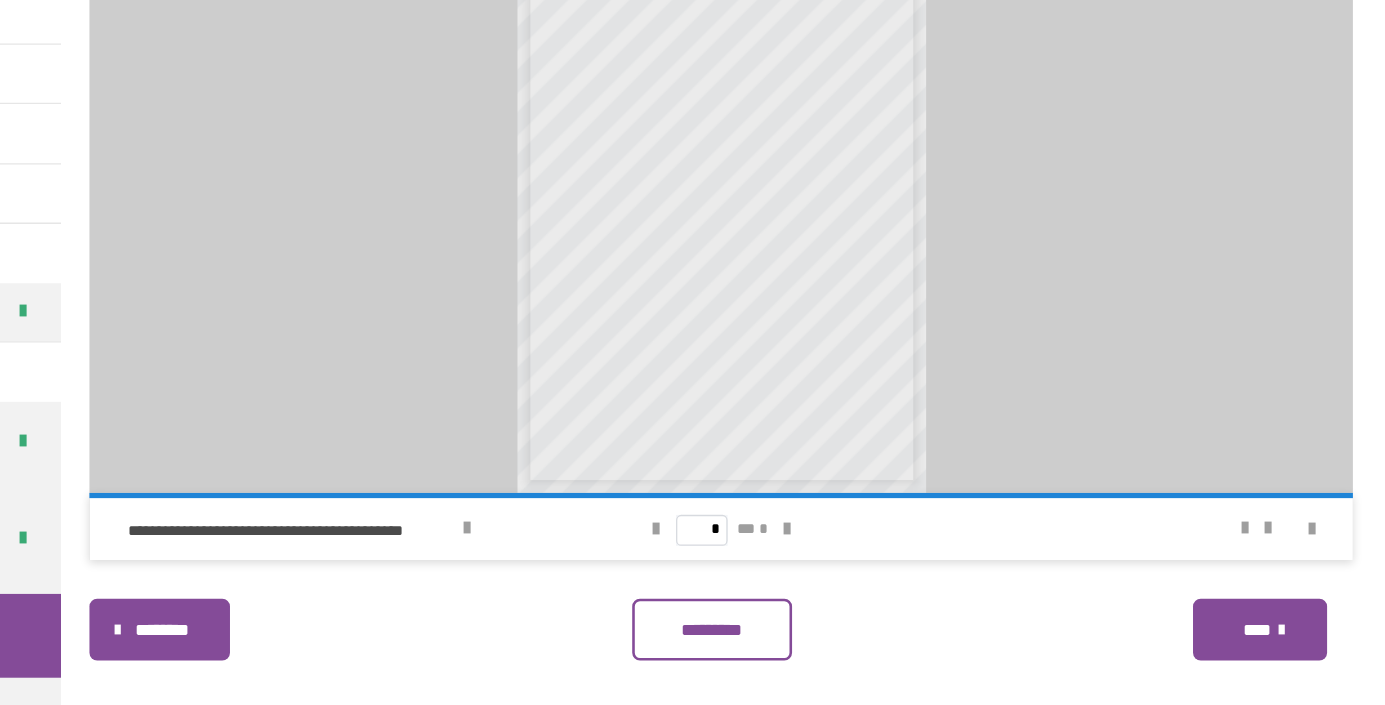 click on "******** ********* ****" at bounding box center [865, 642] 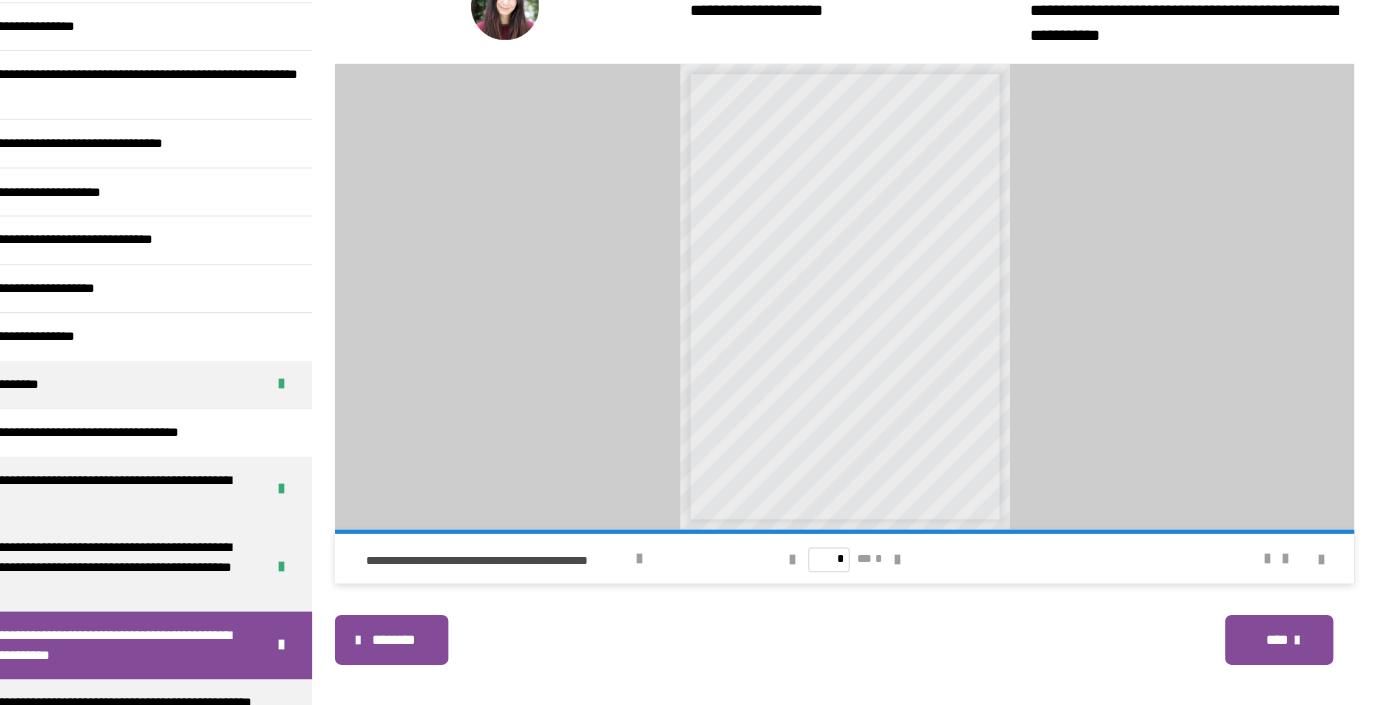 scroll, scrollTop: 434, scrollLeft: 0, axis: vertical 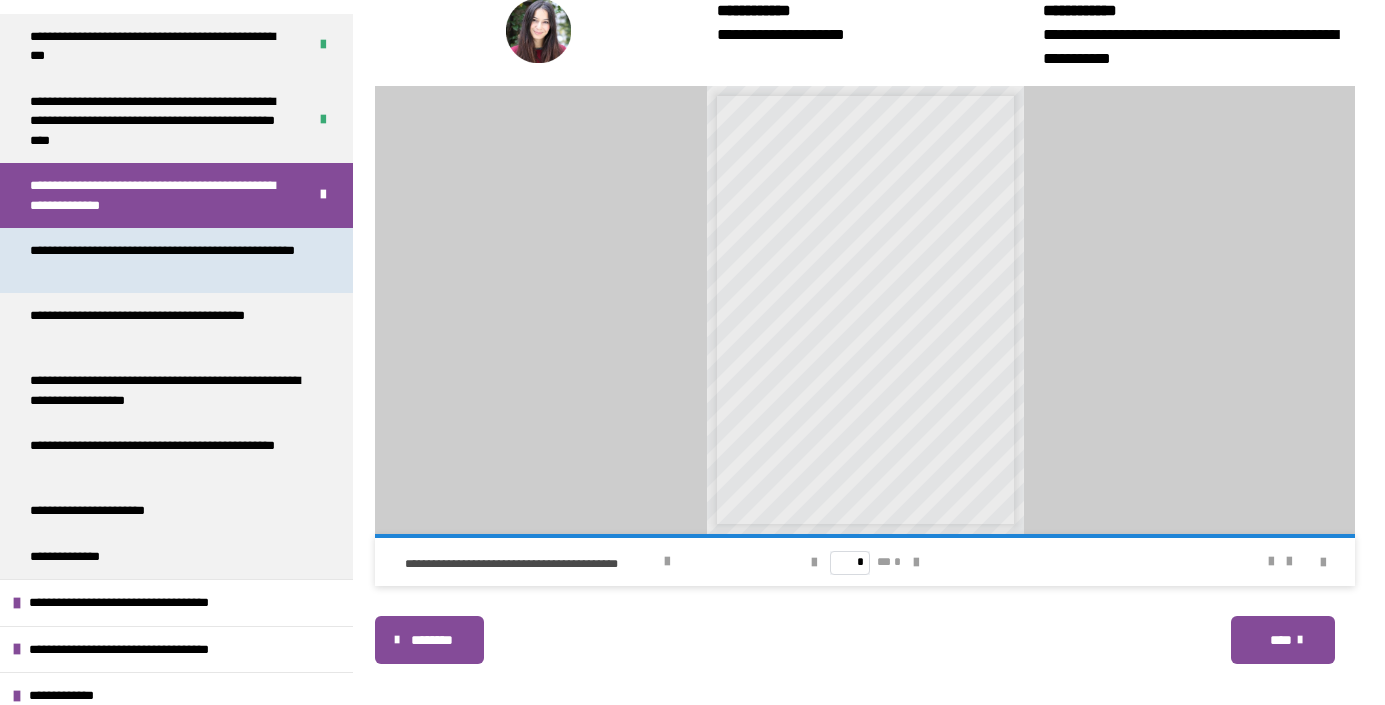 click on "**********" at bounding box center (168, 260) 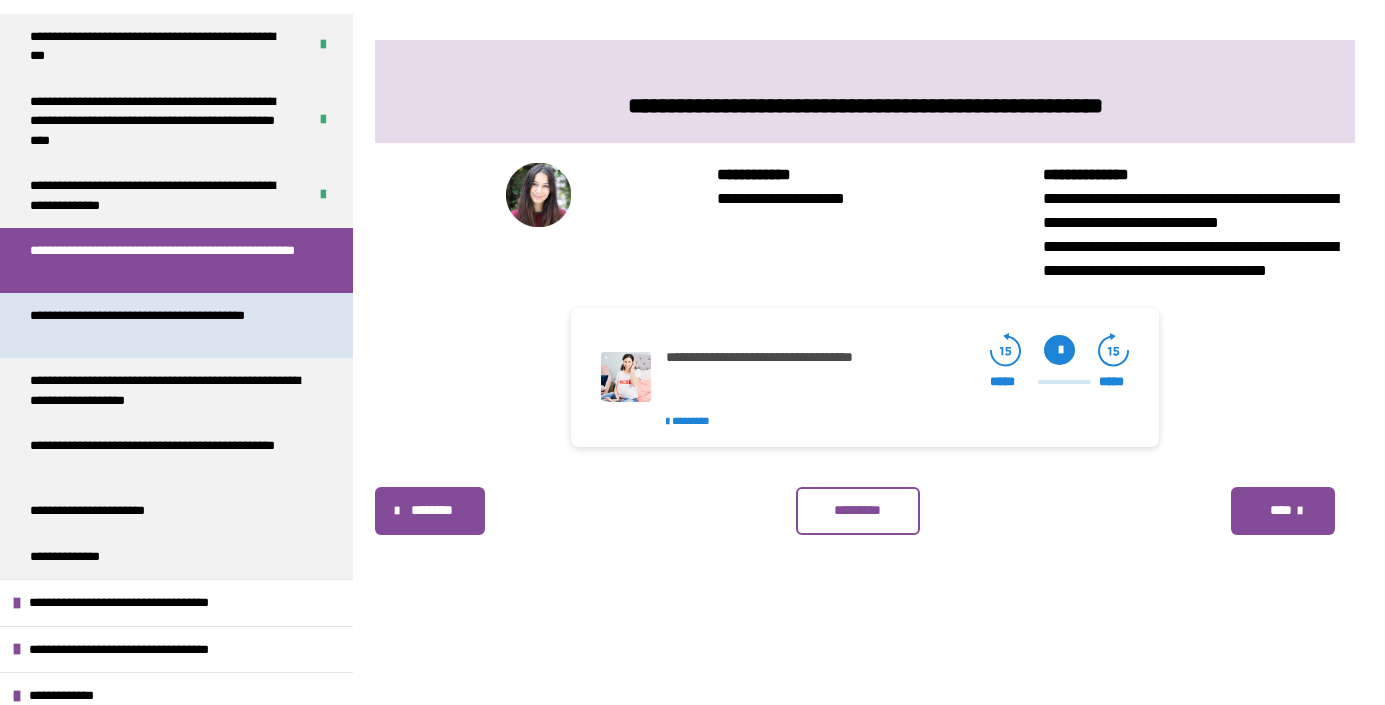 click on "**********" at bounding box center (168, 325) 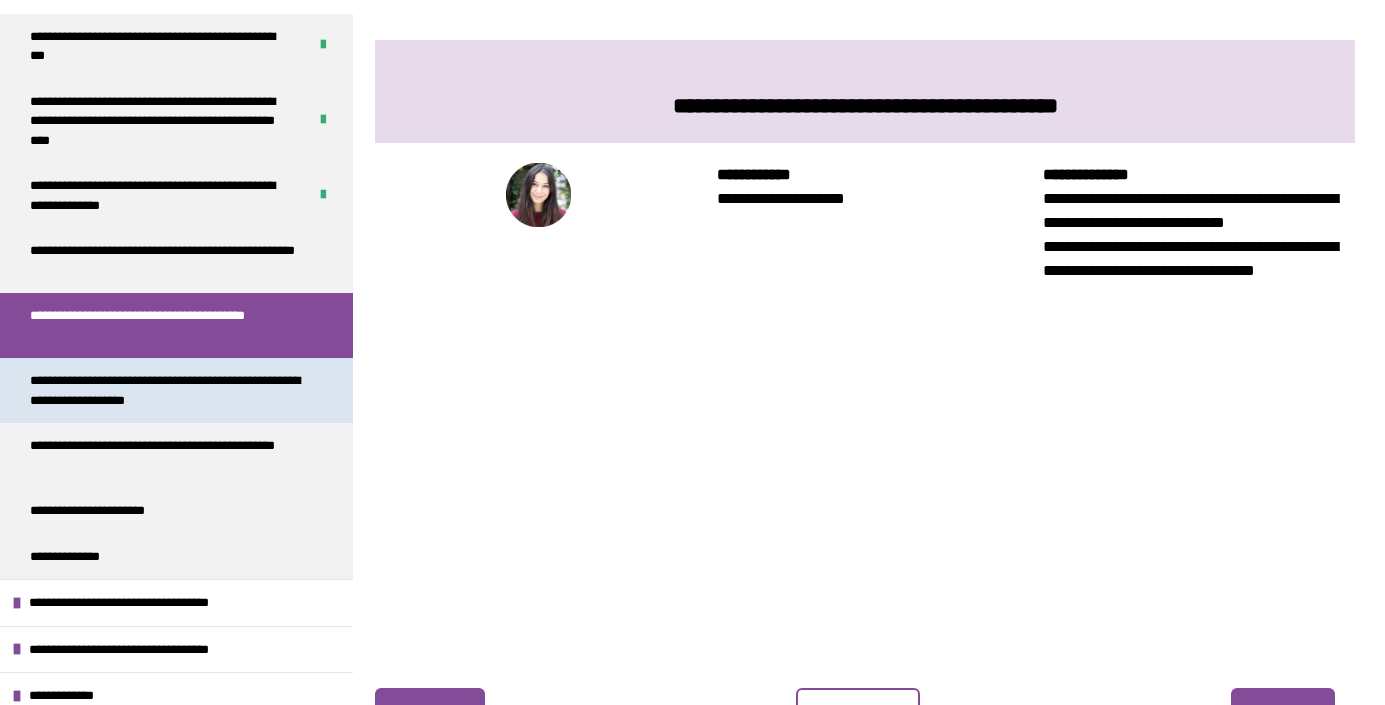 click on "**********" at bounding box center (168, 390) 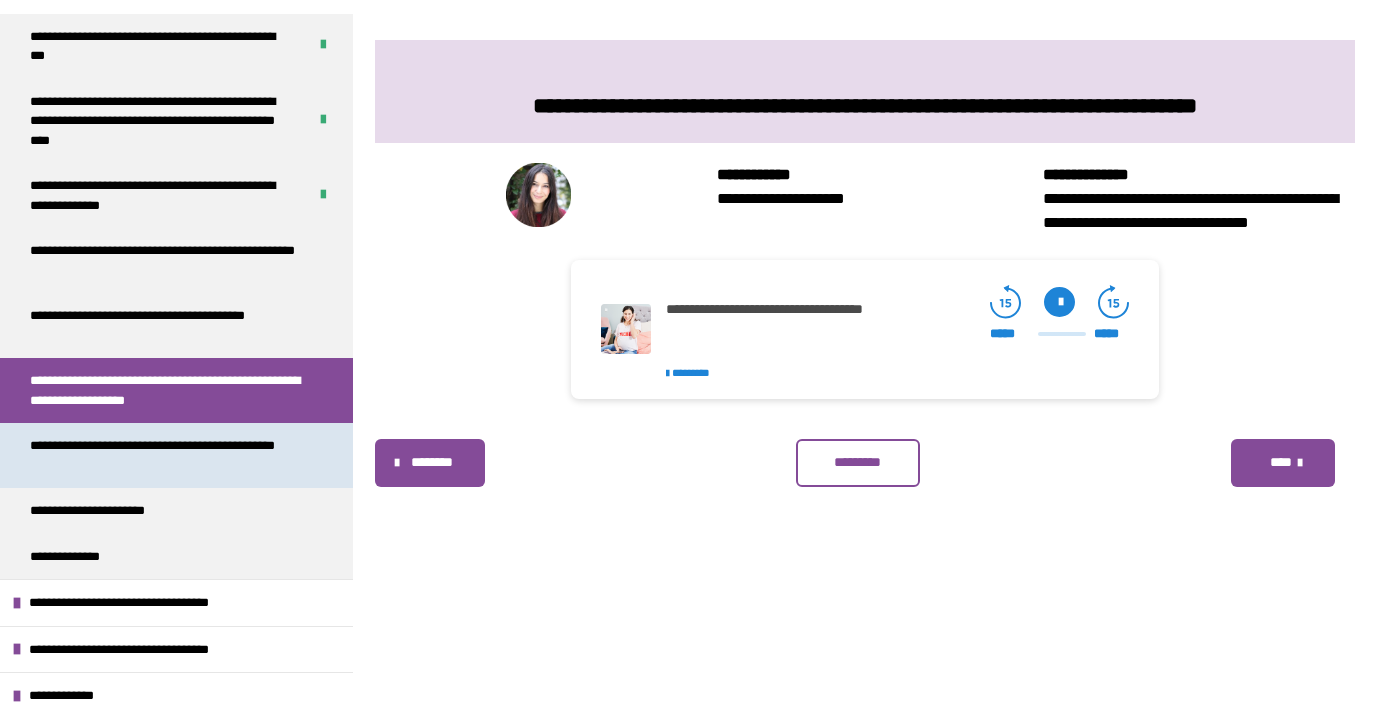 click on "**********" at bounding box center (168, 455) 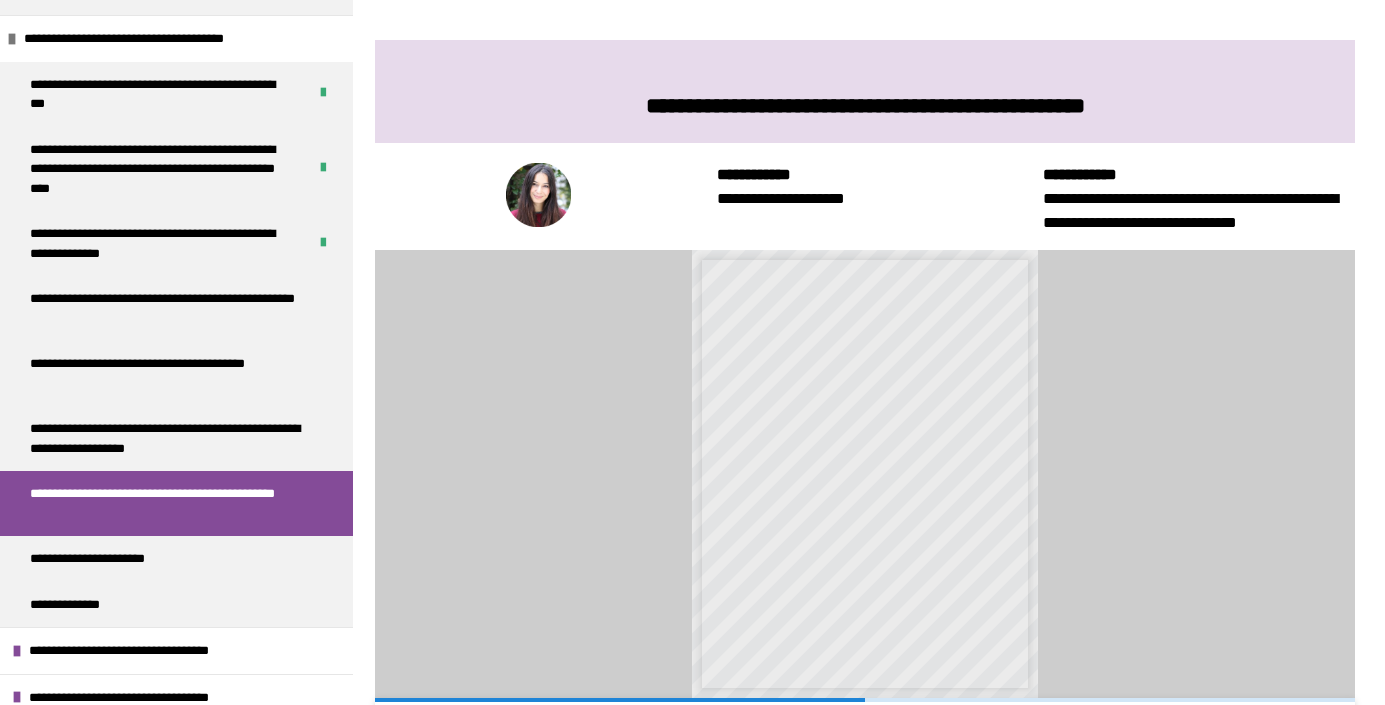 scroll, scrollTop: 703, scrollLeft: 0, axis: vertical 